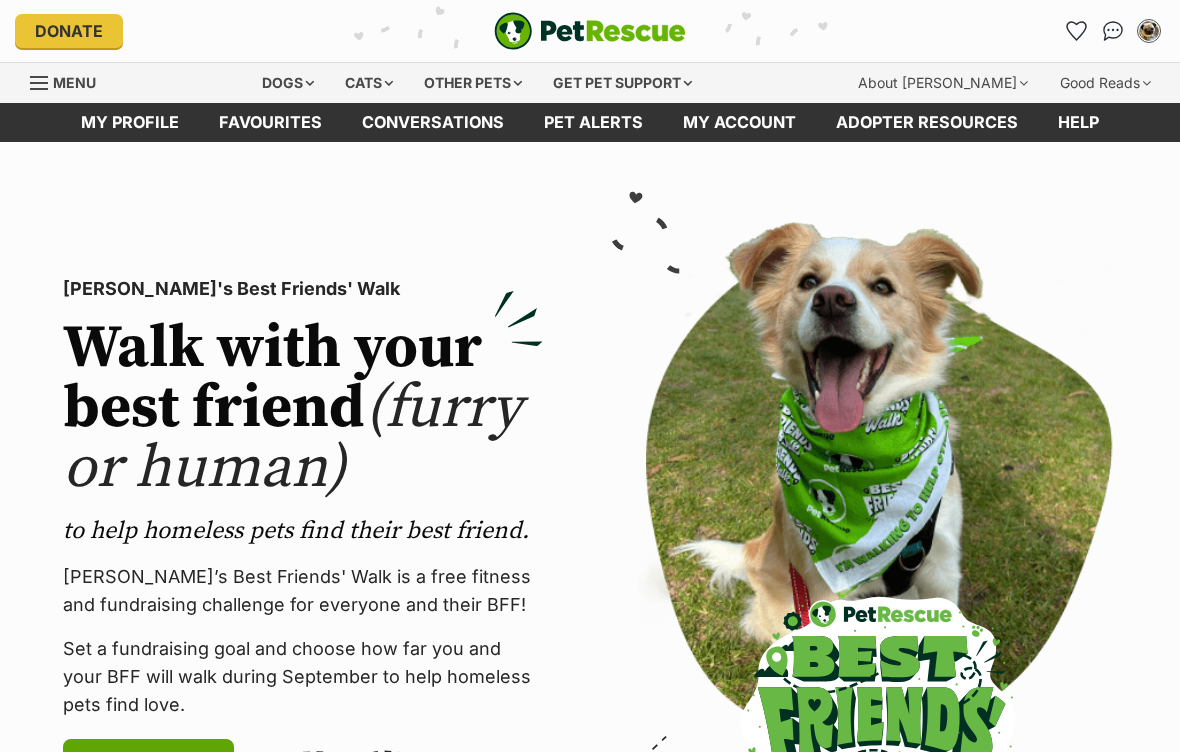 scroll, scrollTop: 0, scrollLeft: 0, axis: both 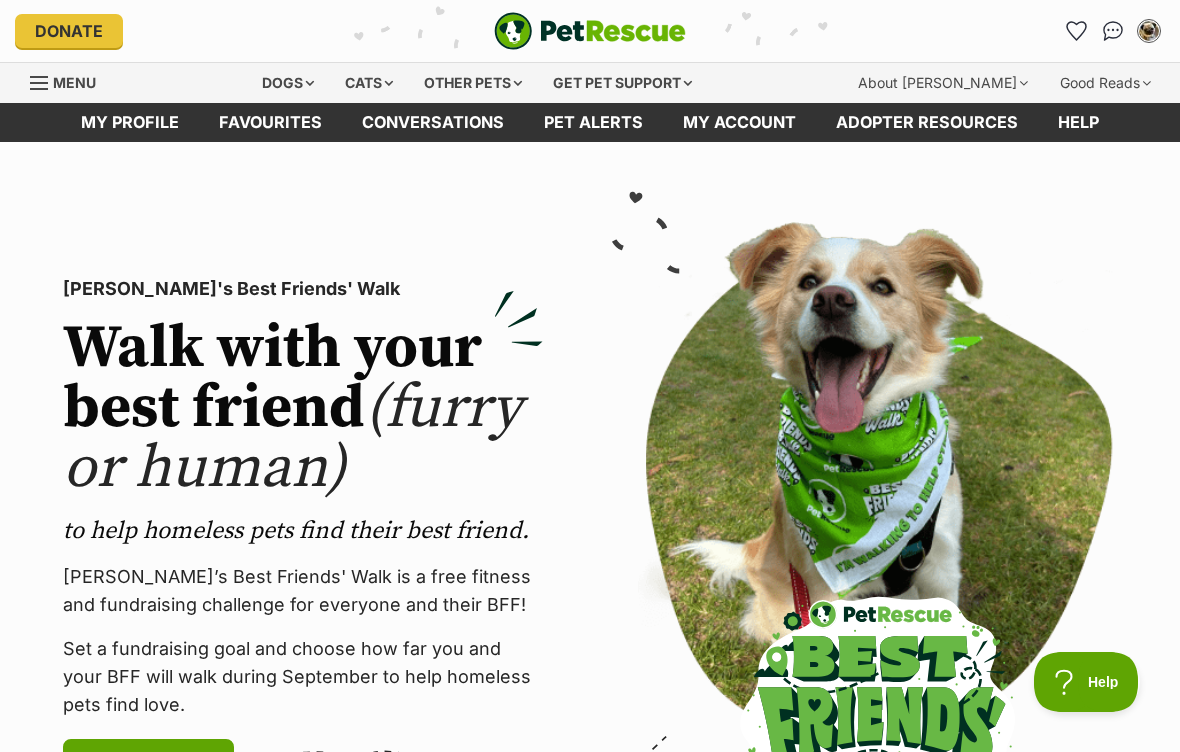 click on "Favourites" at bounding box center [270, 122] 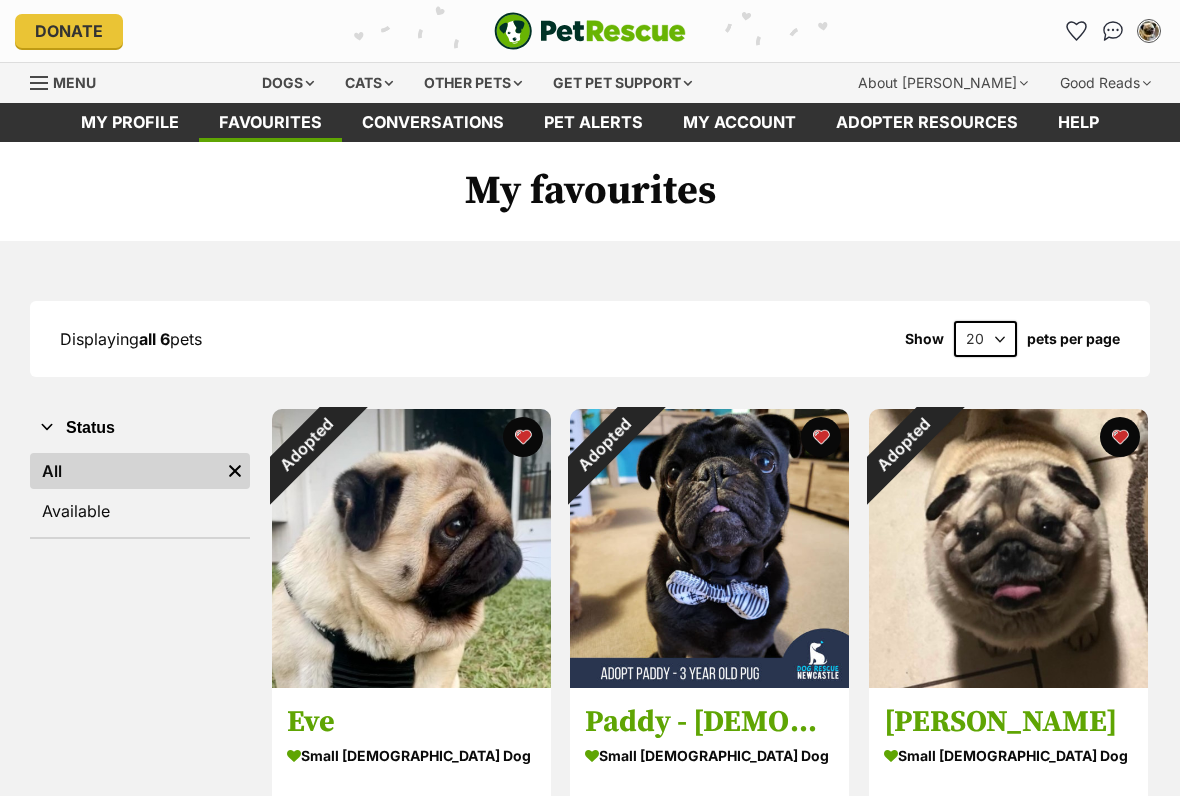 scroll, scrollTop: 0, scrollLeft: 0, axis: both 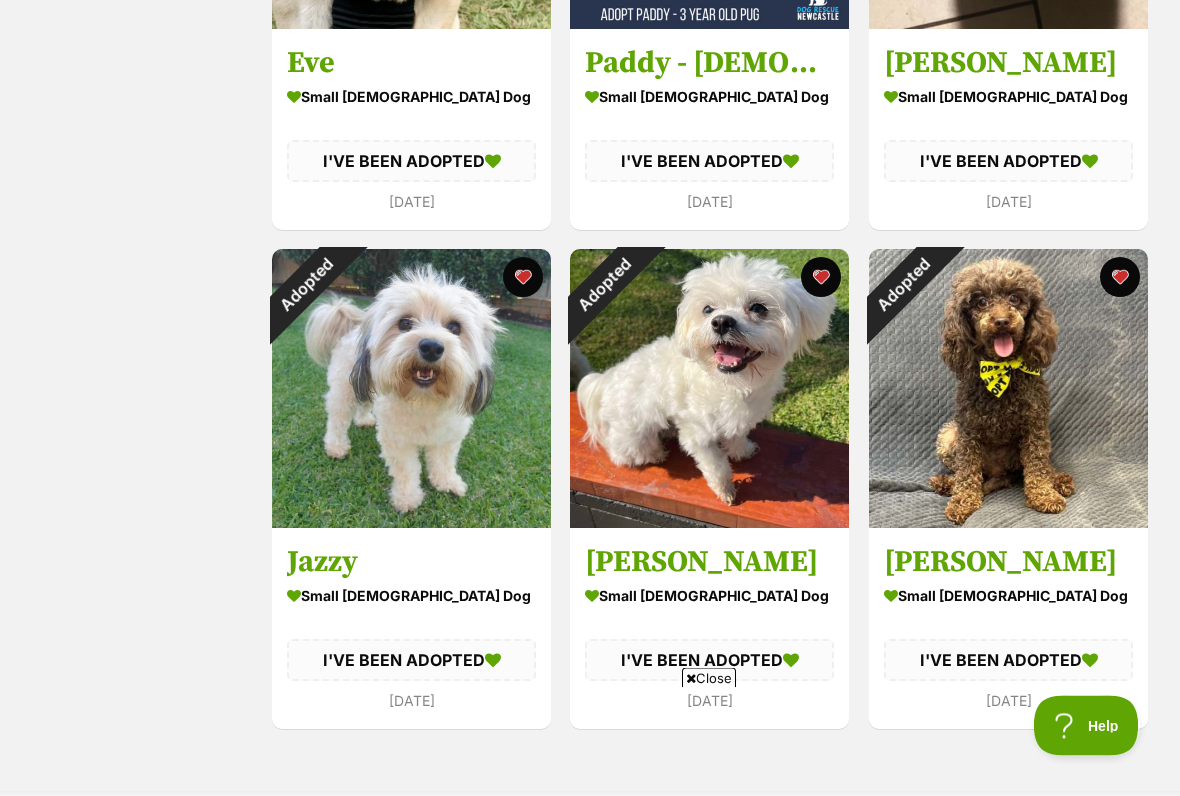 click on "Adopted" at bounding box center (904, 285) 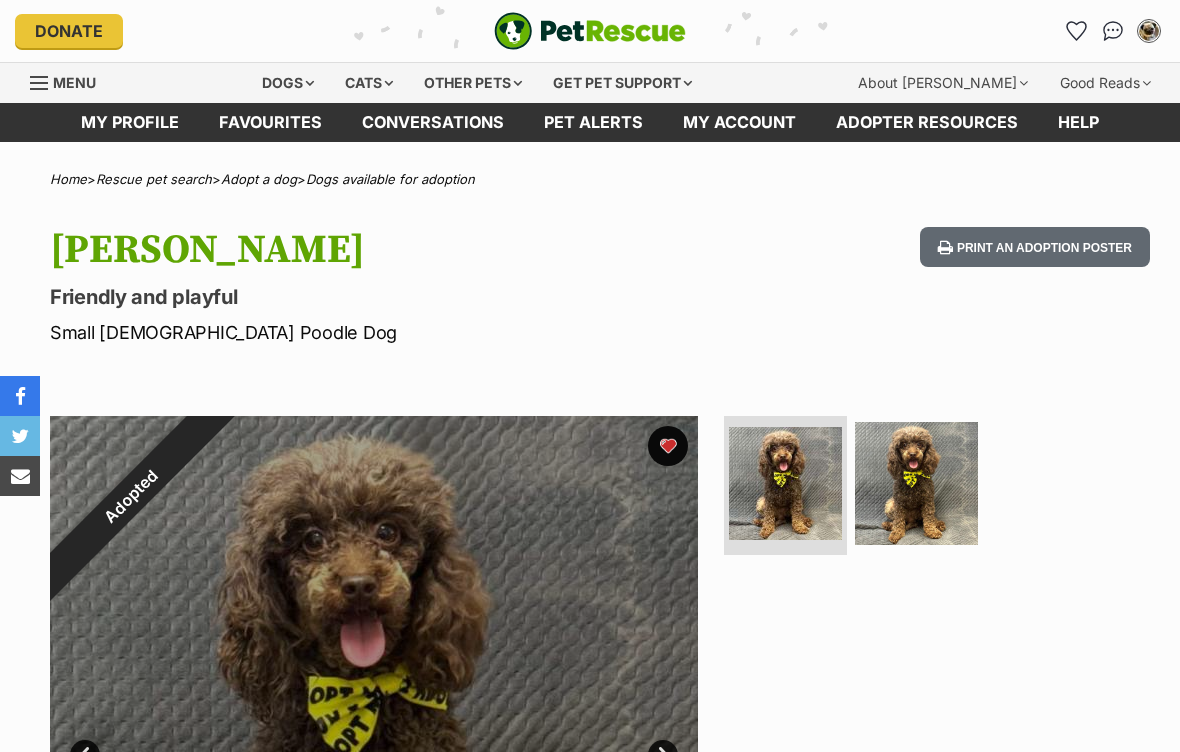 scroll, scrollTop: 0, scrollLeft: 0, axis: both 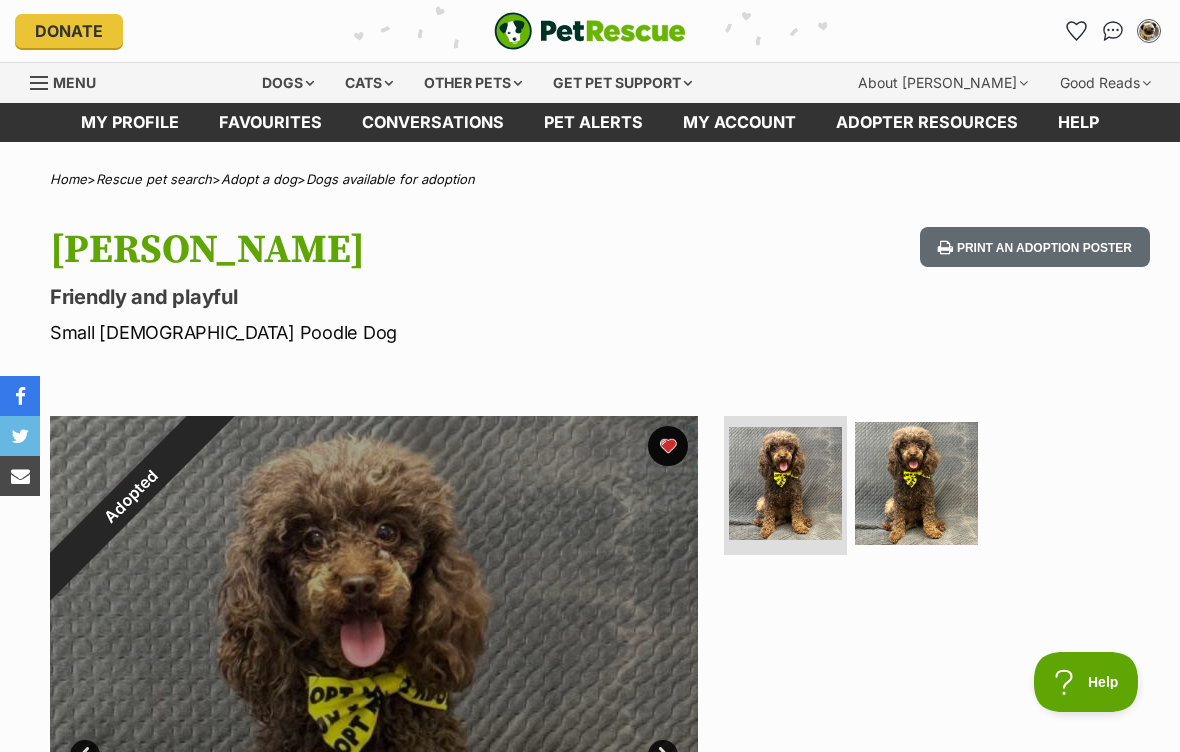 click on "Adopted" at bounding box center (131, 497) 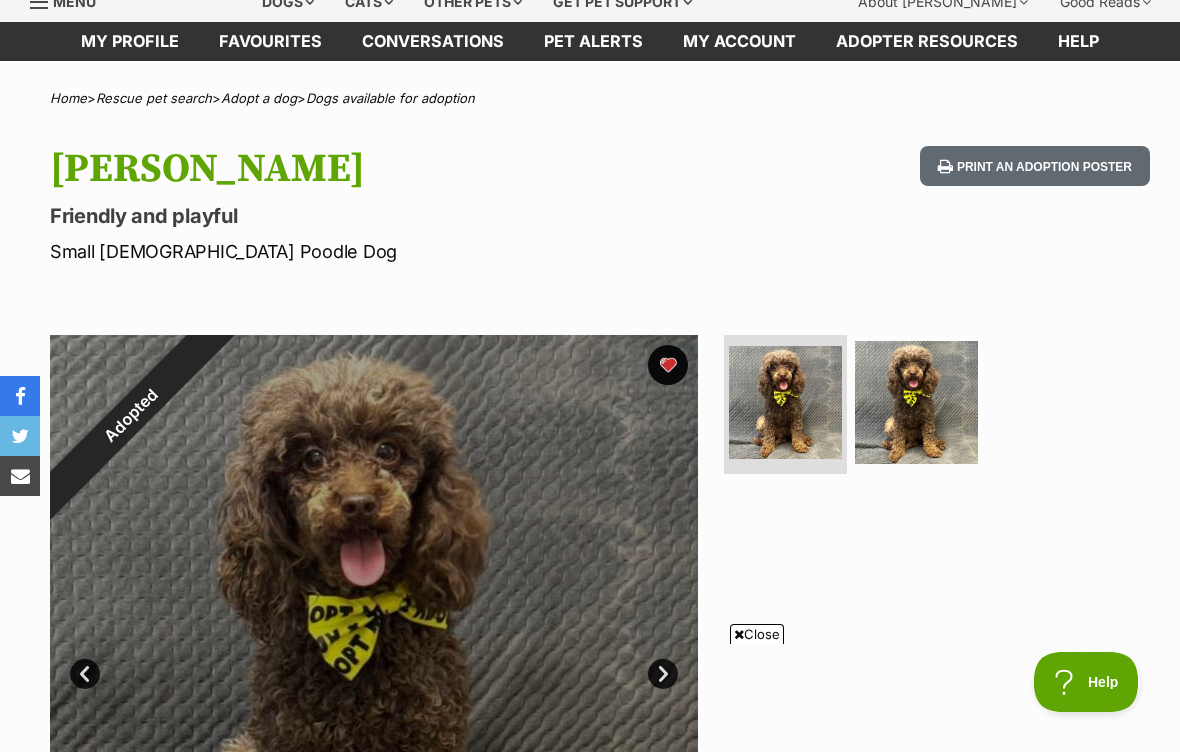 scroll, scrollTop: 55, scrollLeft: 0, axis: vertical 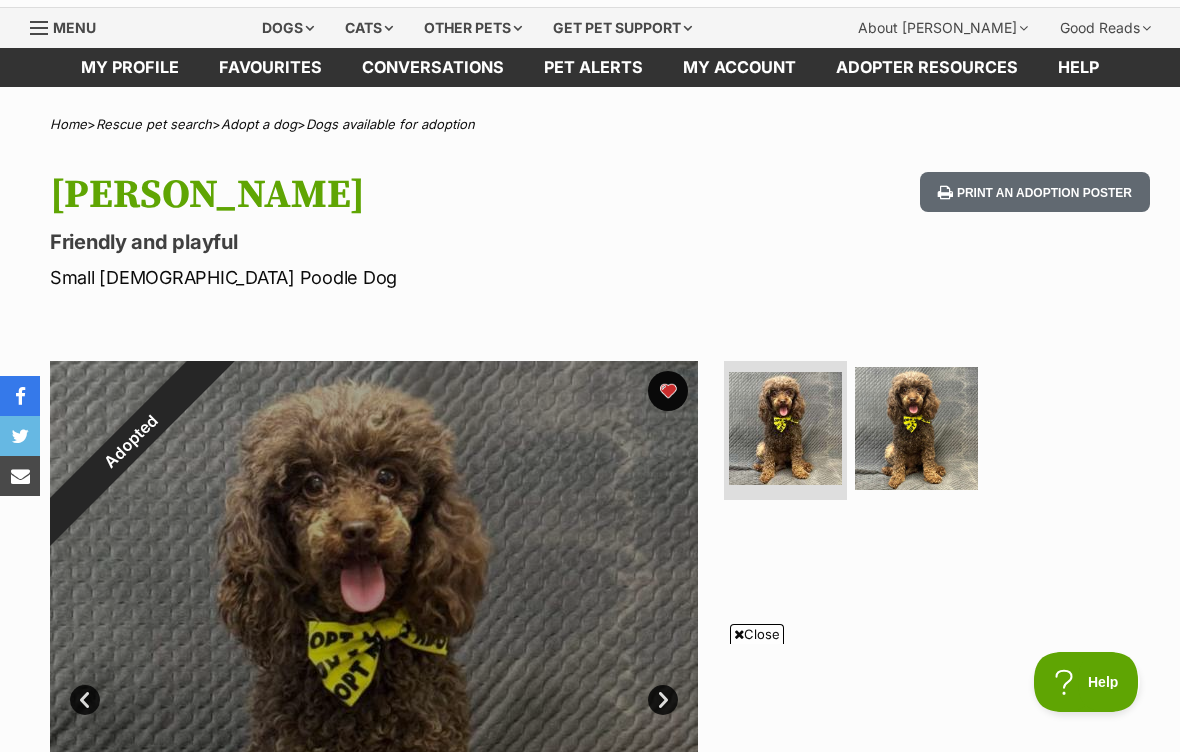 click on "Adopted" at bounding box center (131, 442) 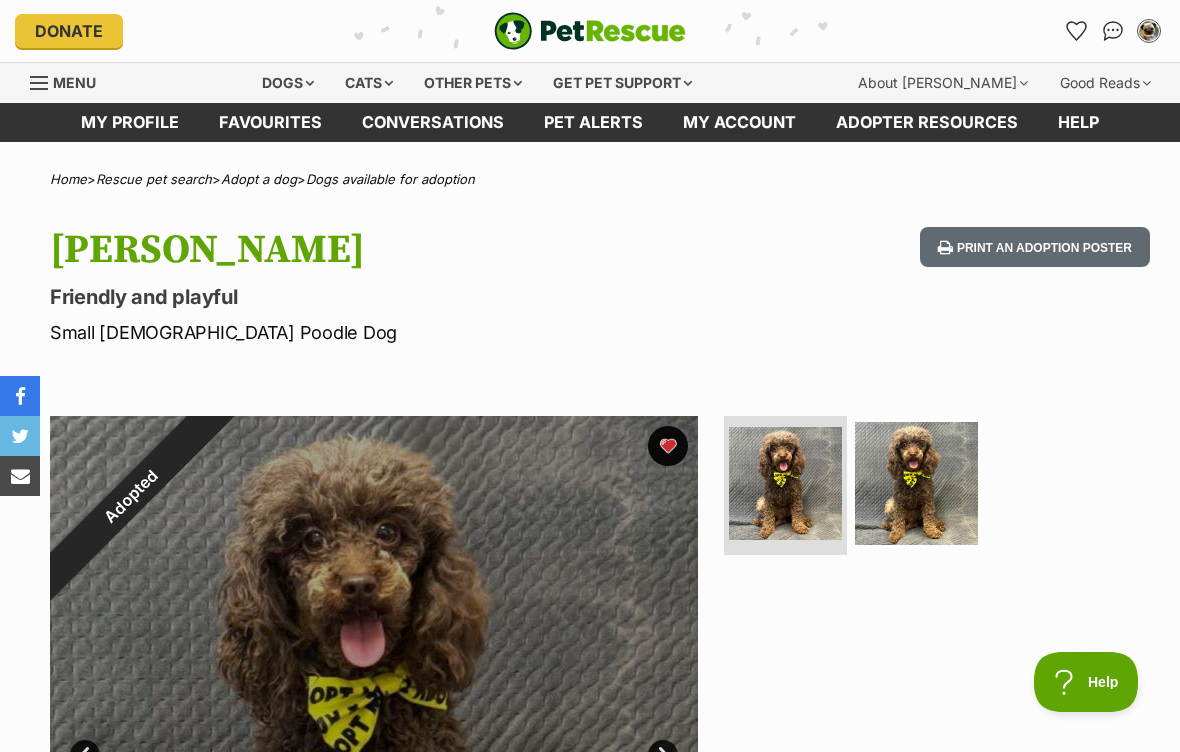 click on "Dogs" at bounding box center (288, 83) 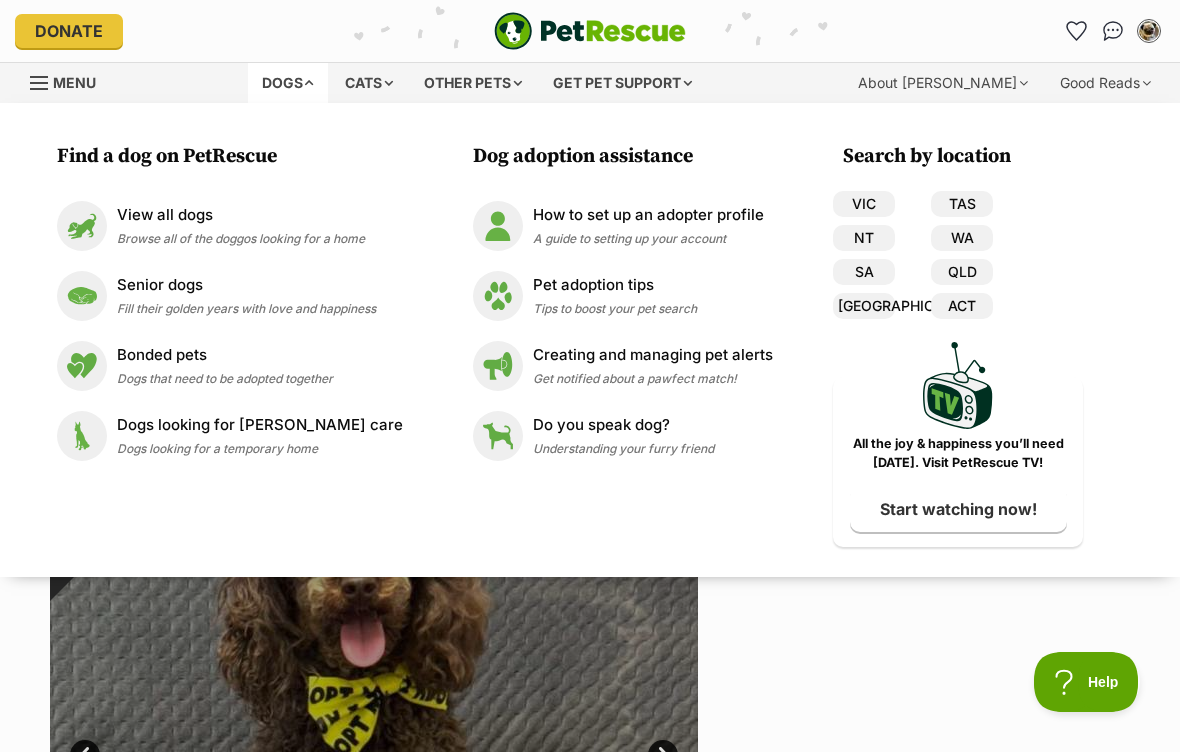 click on "QLD" at bounding box center (962, 272) 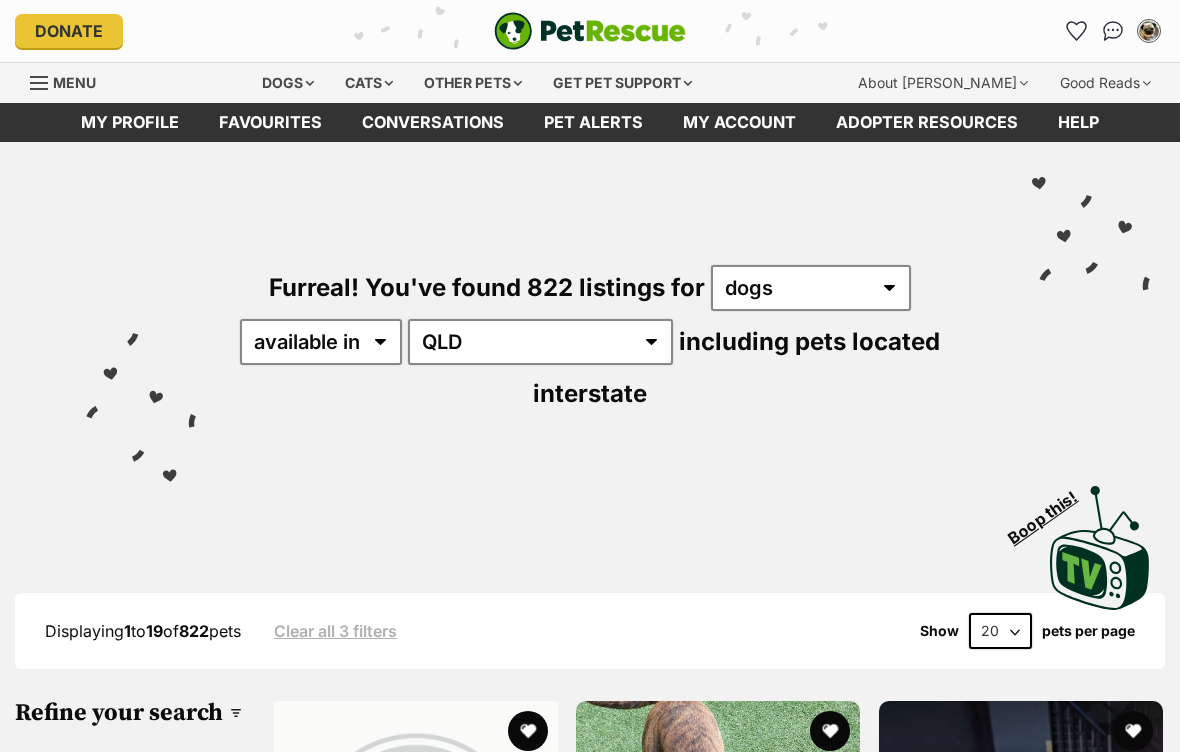 scroll, scrollTop: 0, scrollLeft: 0, axis: both 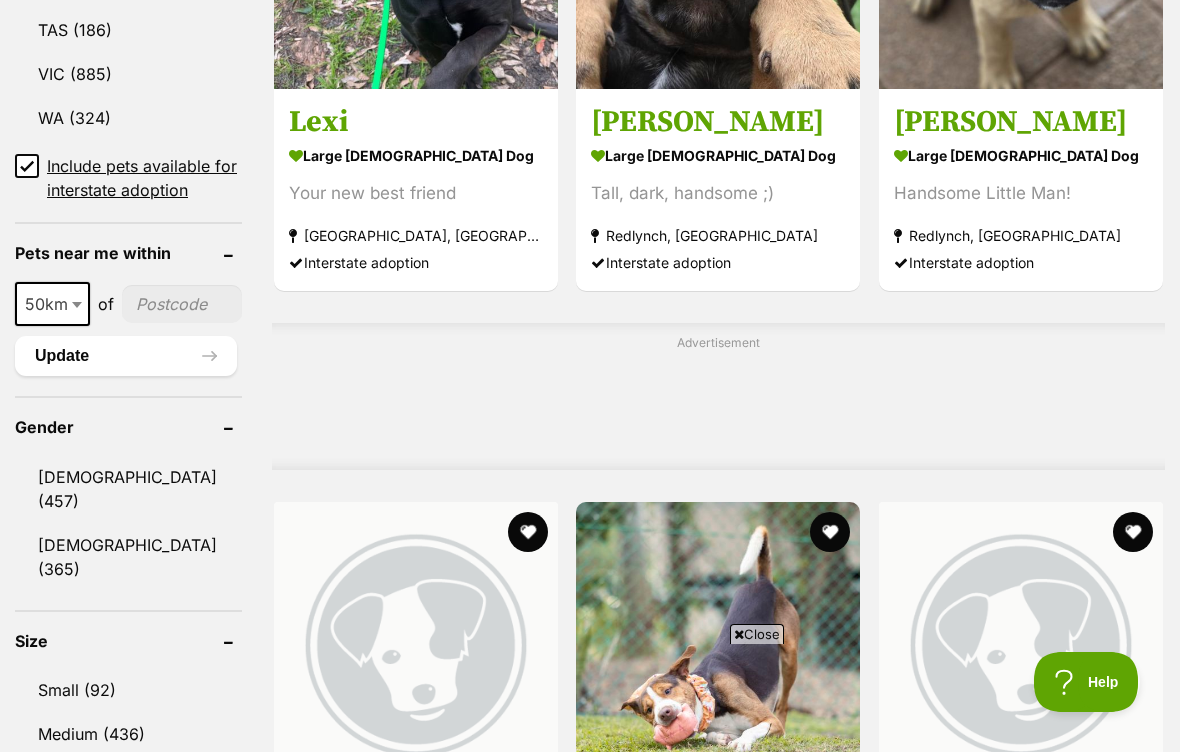 click at bounding box center [182, 304] 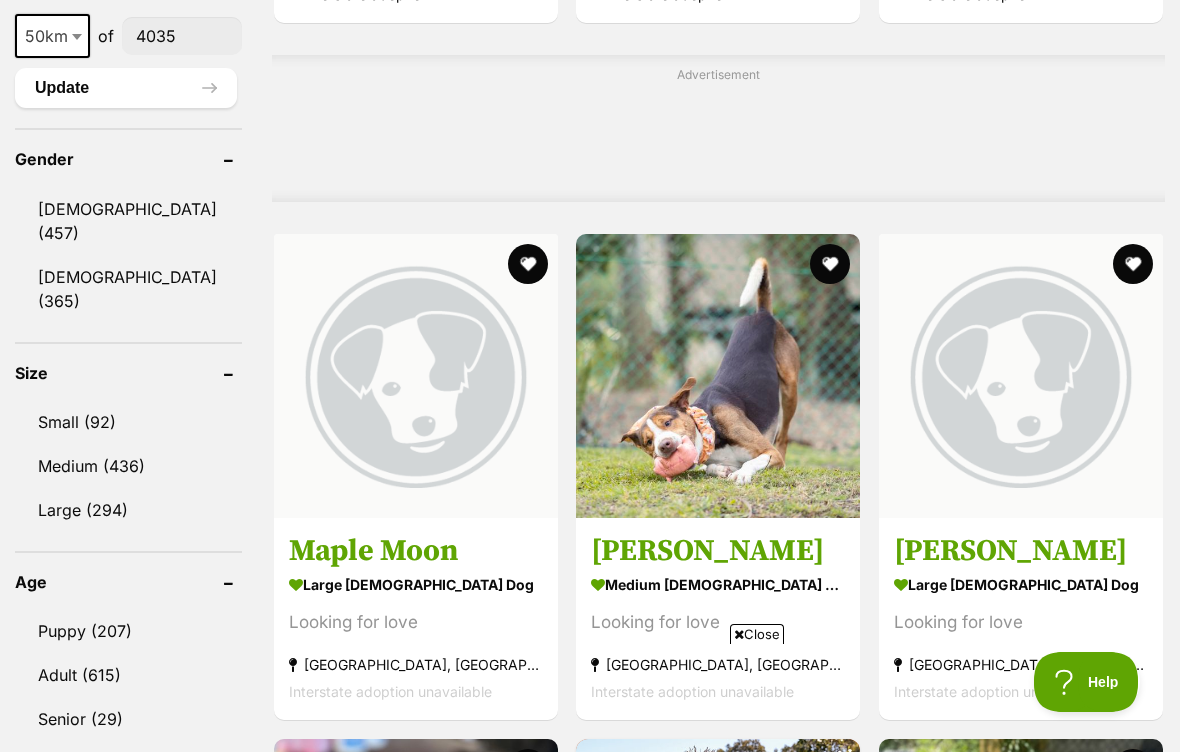 scroll, scrollTop: 1669, scrollLeft: 0, axis: vertical 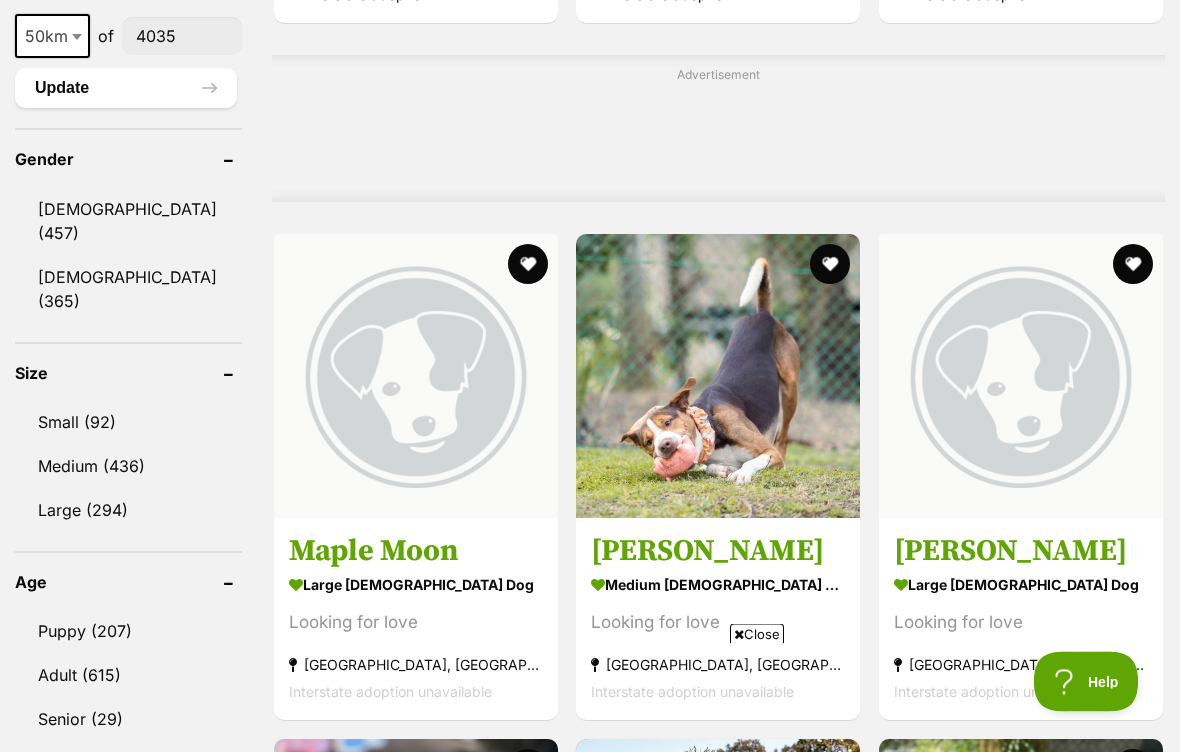 click on "Small (92)" at bounding box center (128, 423) 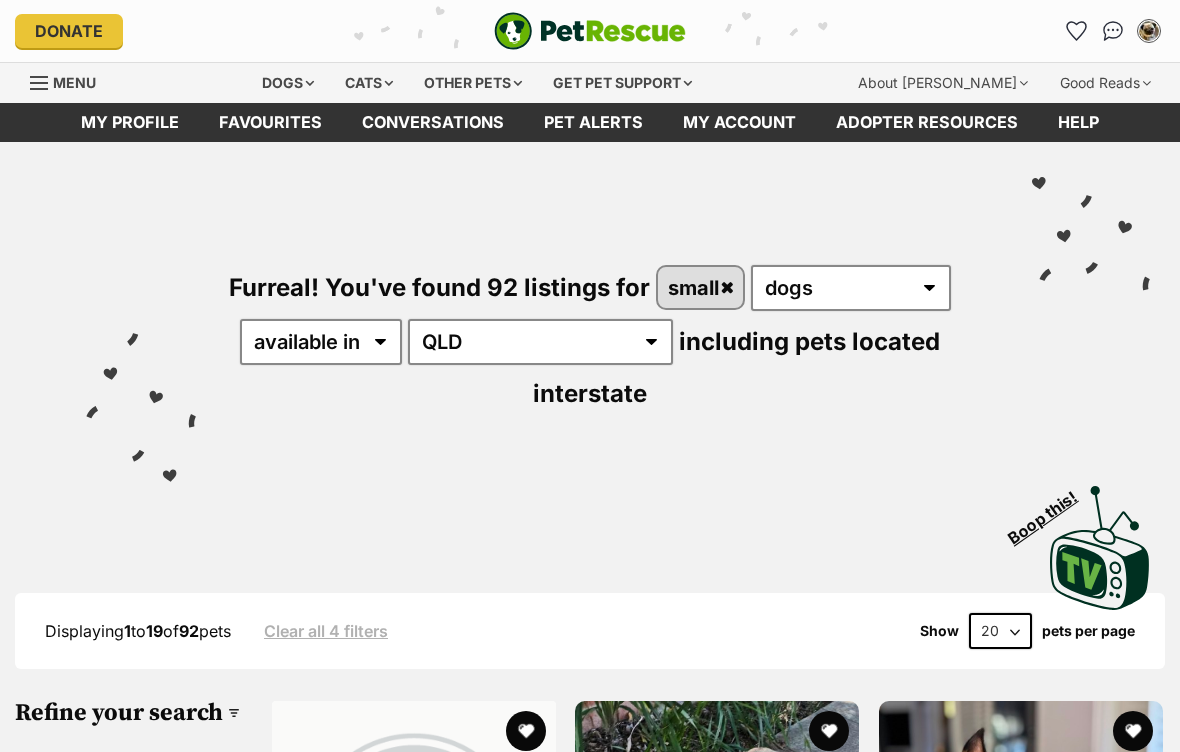 scroll, scrollTop: 0, scrollLeft: 0, axis: both 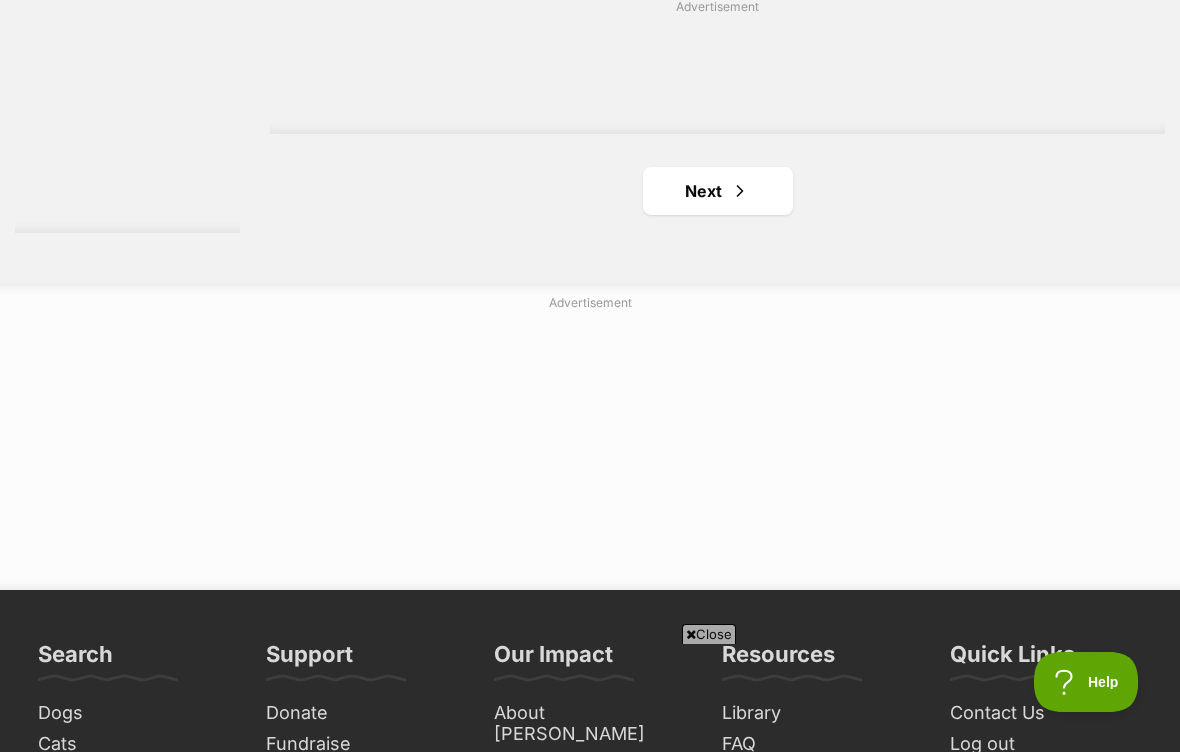 click on "Next" at bounding box center [718, 191] 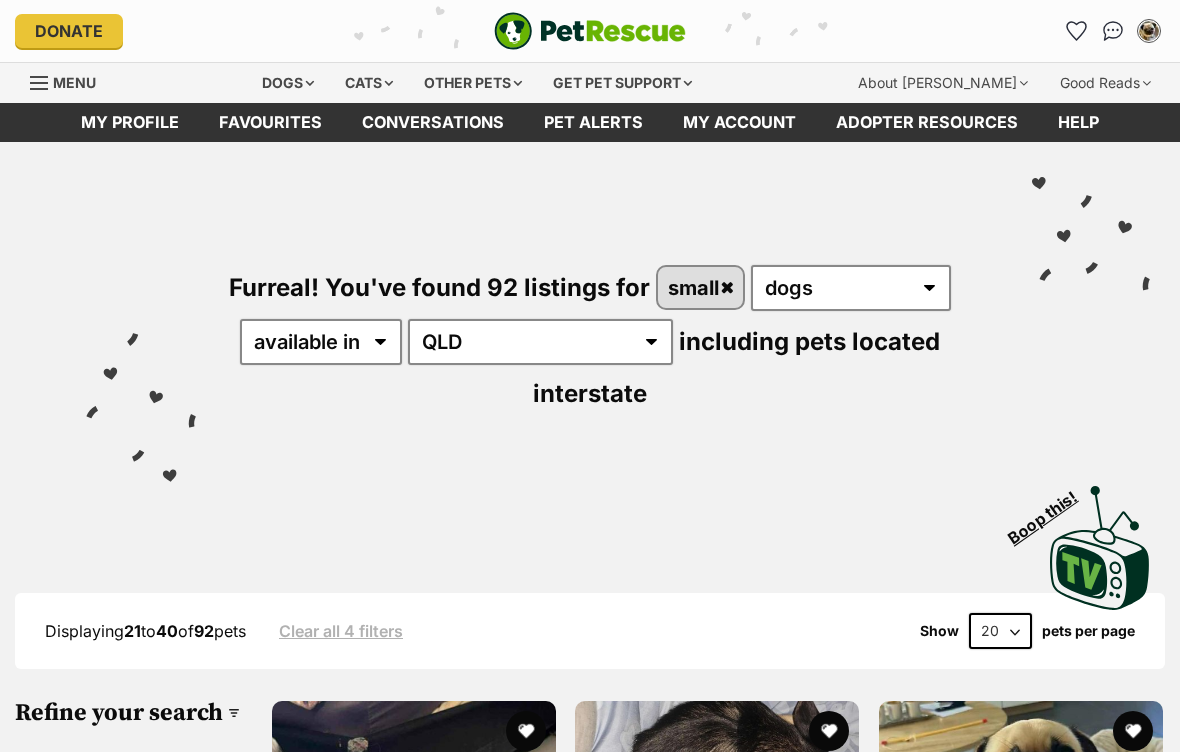 scroll, scrollTop: 0, scrollLeft: 0, axis: both 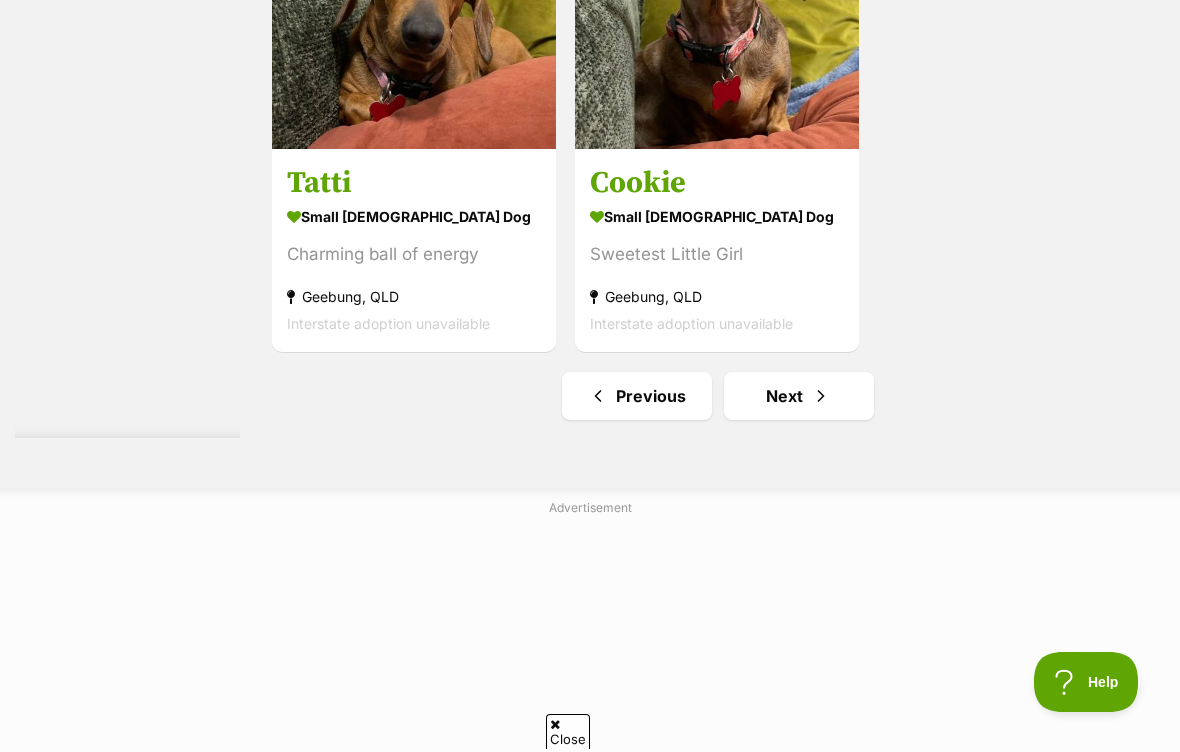 click at bounding box center (821, 396) 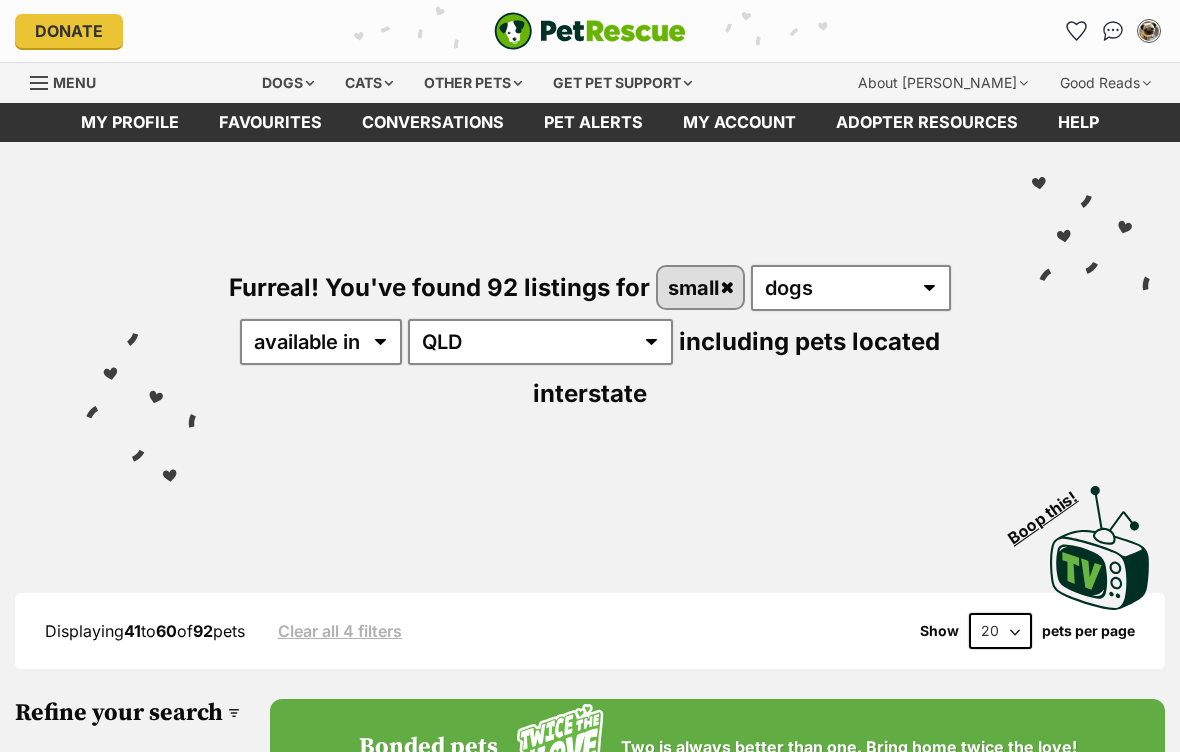 scroll, scrollTop: 0, scrollLeft: 0, axis: both 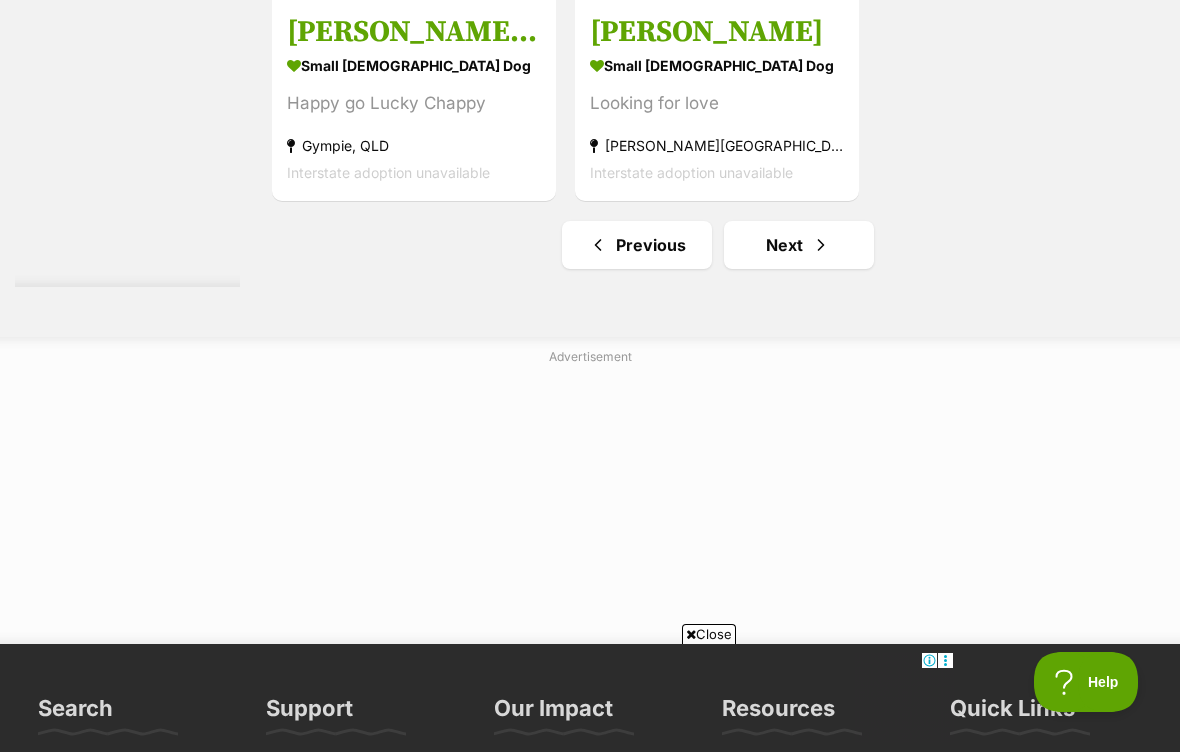 click on "Next" at bounding box center (799, 245) 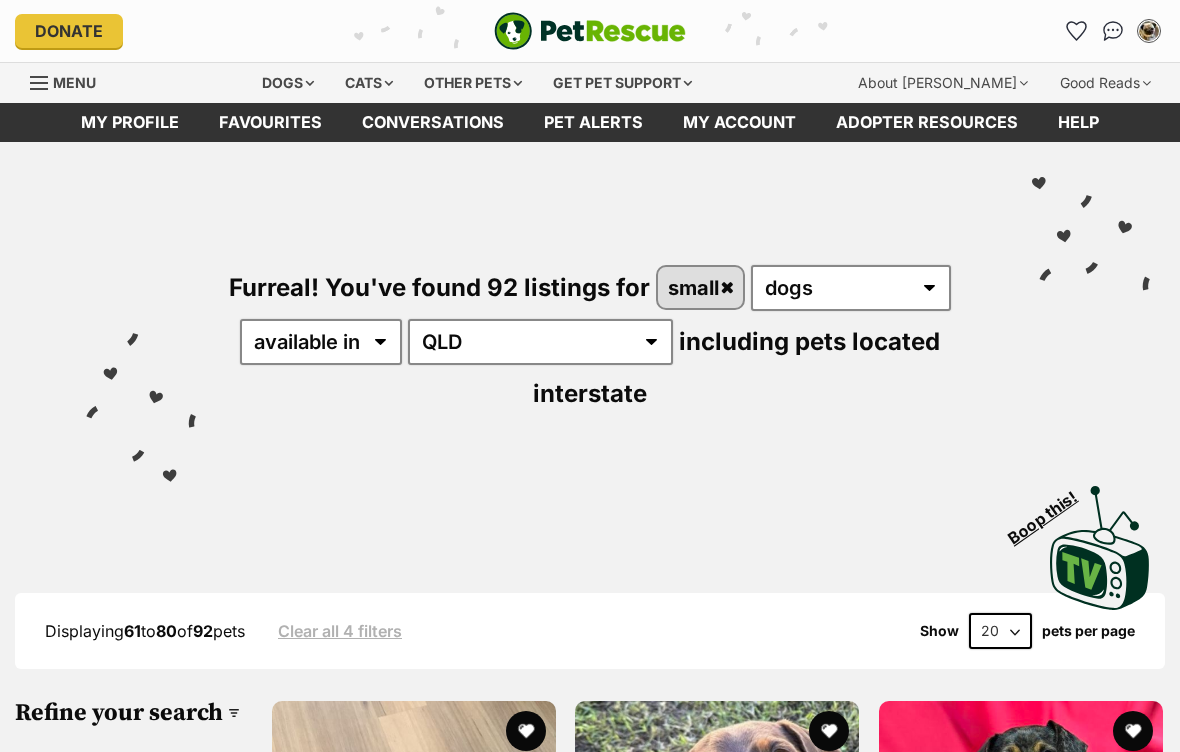scroll, scrollTop: 0, scrollLeft: 0, axis: both 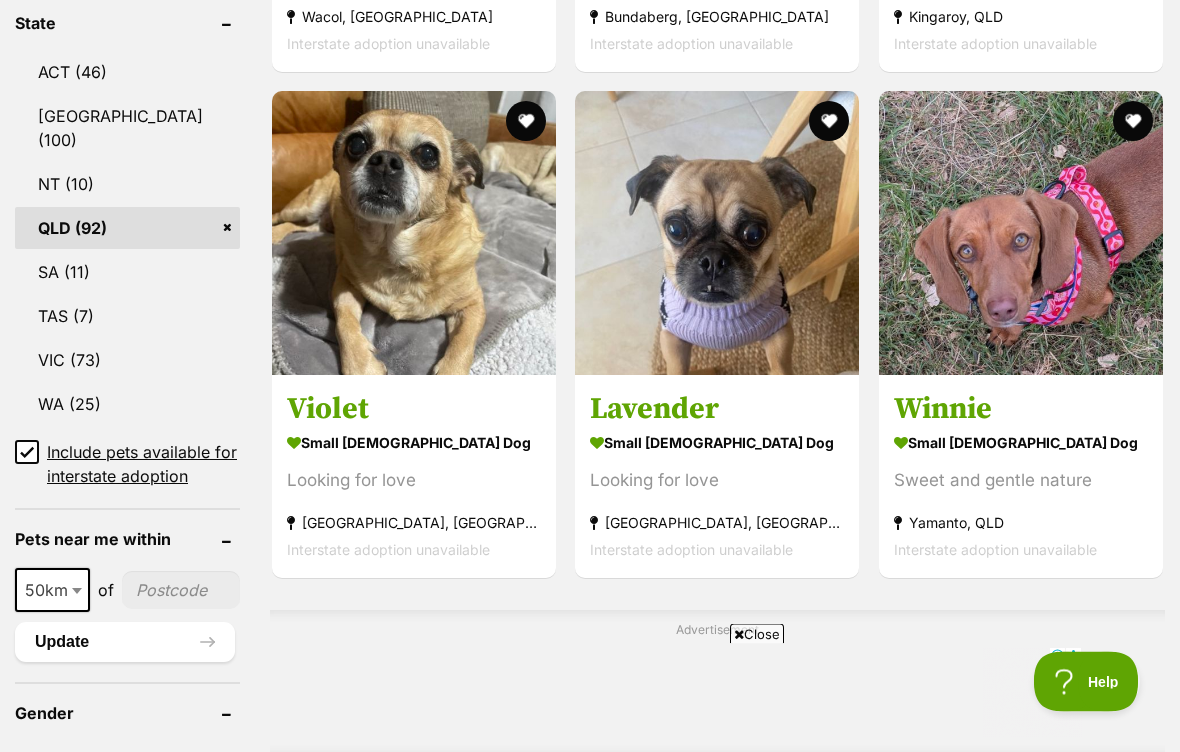 click at bounding box center [830, 122] 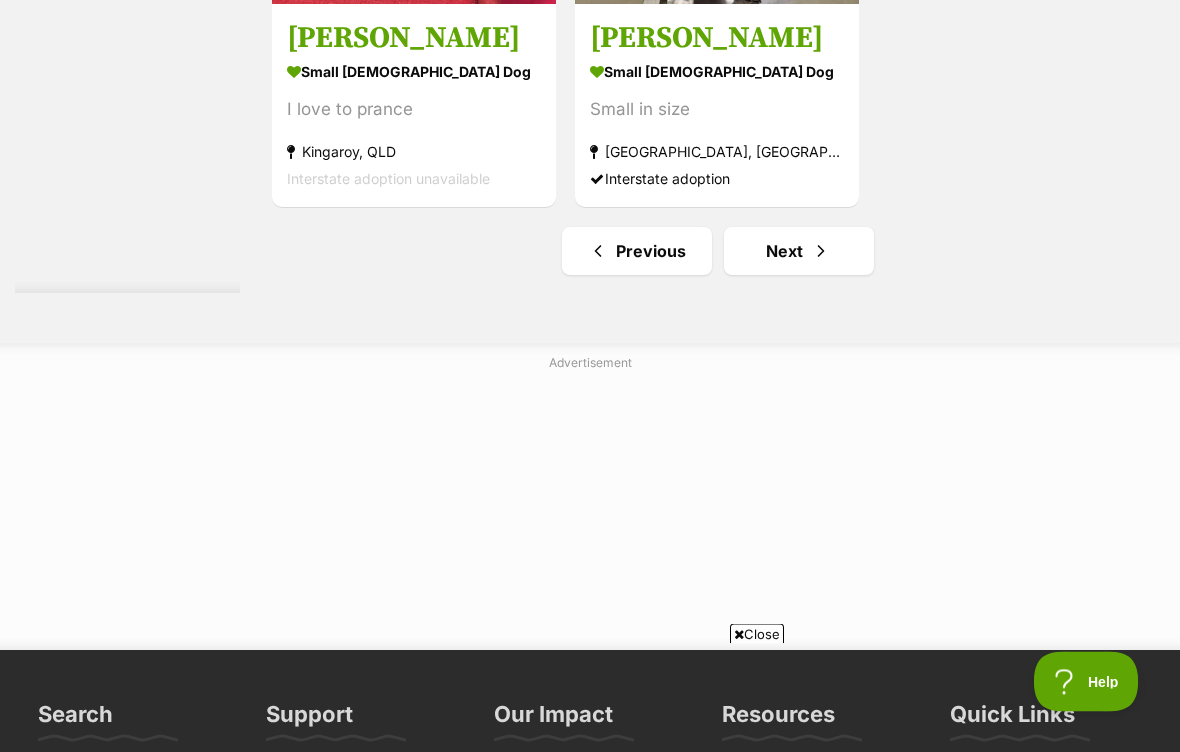 scroll, scrollTop: 4584, scrollLeft: 0, axis: vertical 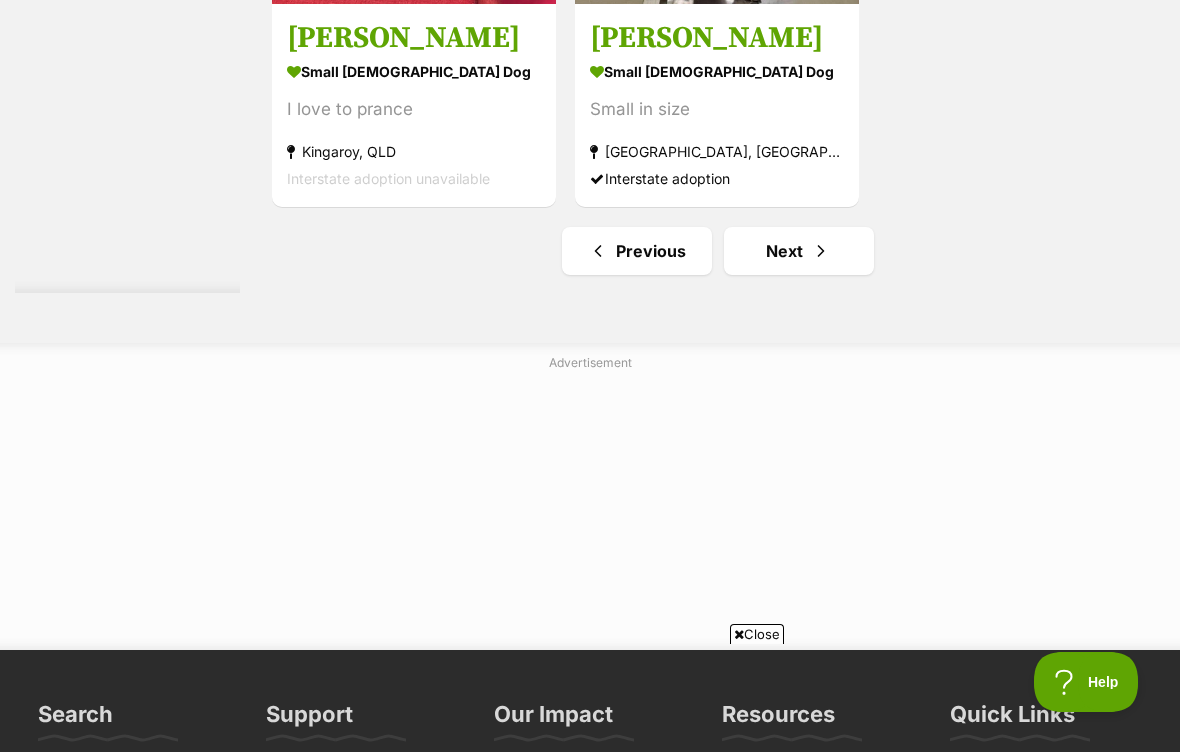 click at bounding box center [821, 251] 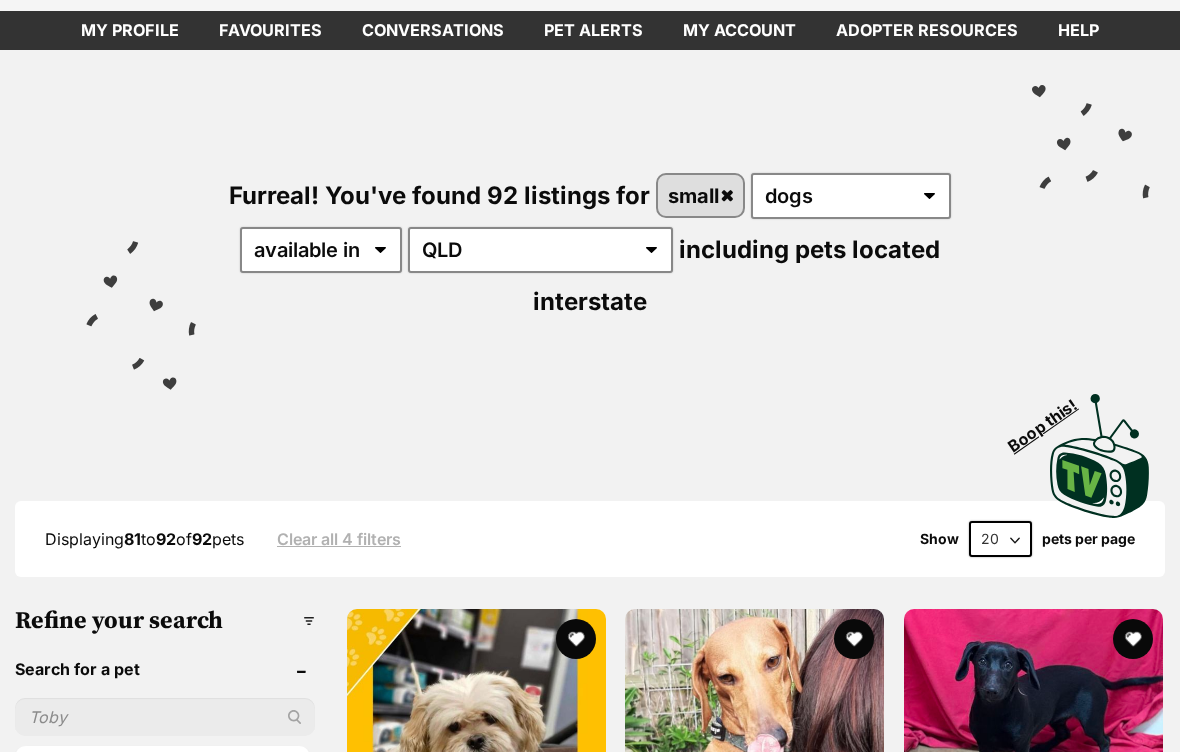 scroll, scrollTop: 0, scrollLeft: 0, axis: both 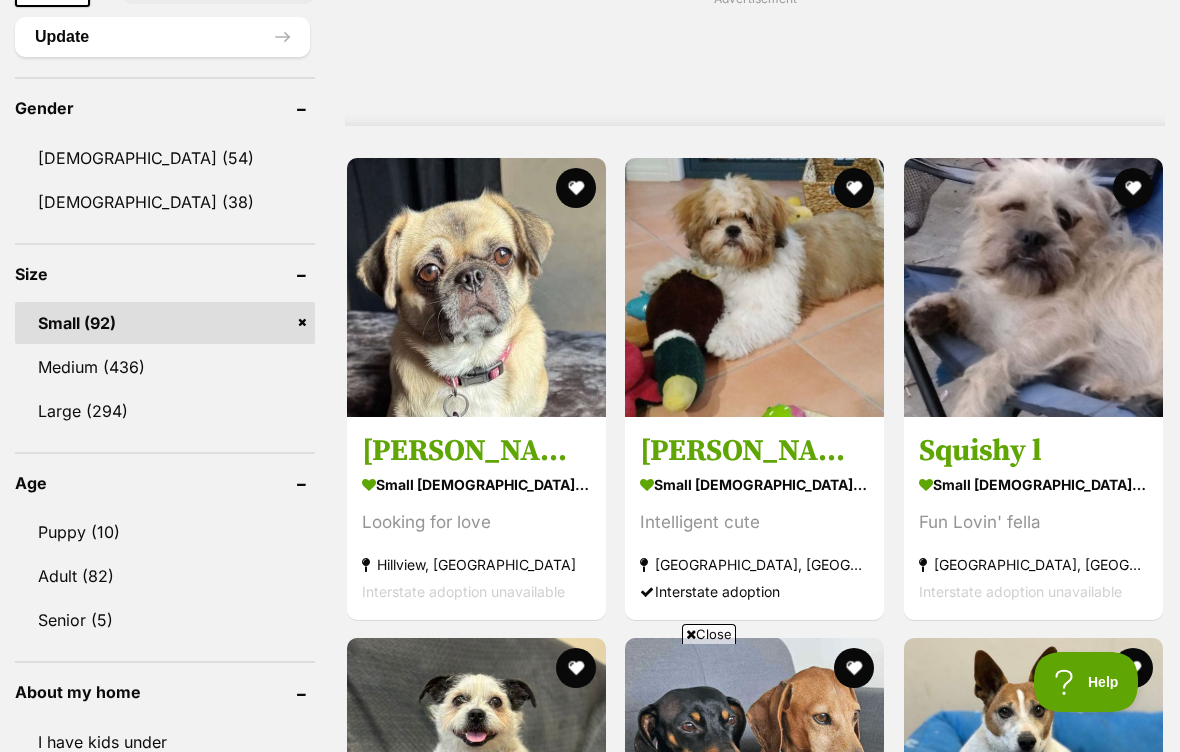 click at bounding box center (576, 188) 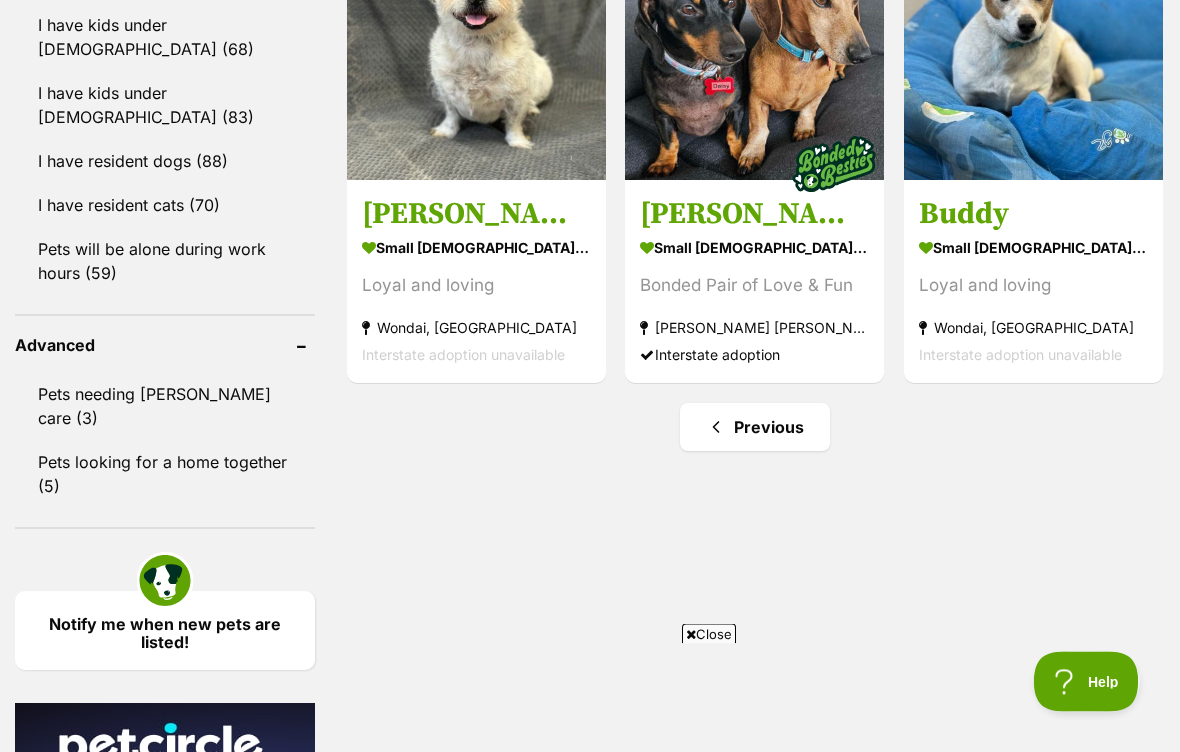 scroll, scrollTop: 2414, scrollLeft: 0, axis: vertical 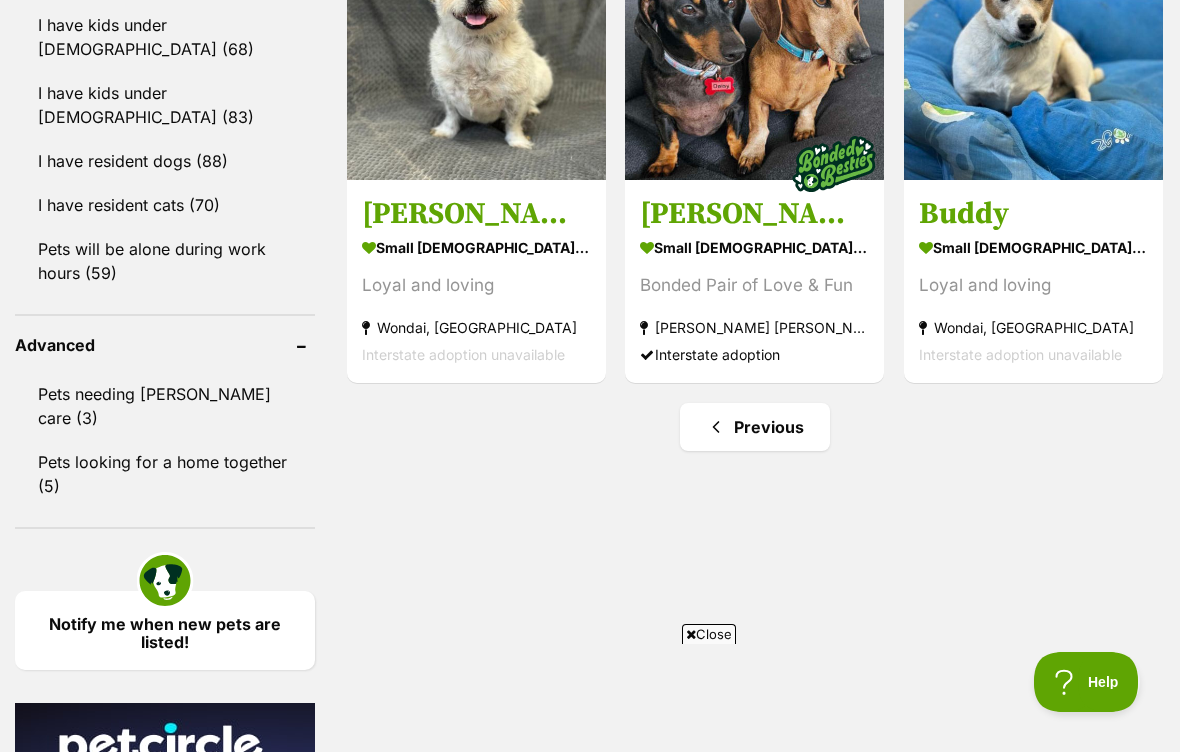 click on "Previous" at bounding box center (755, 427) 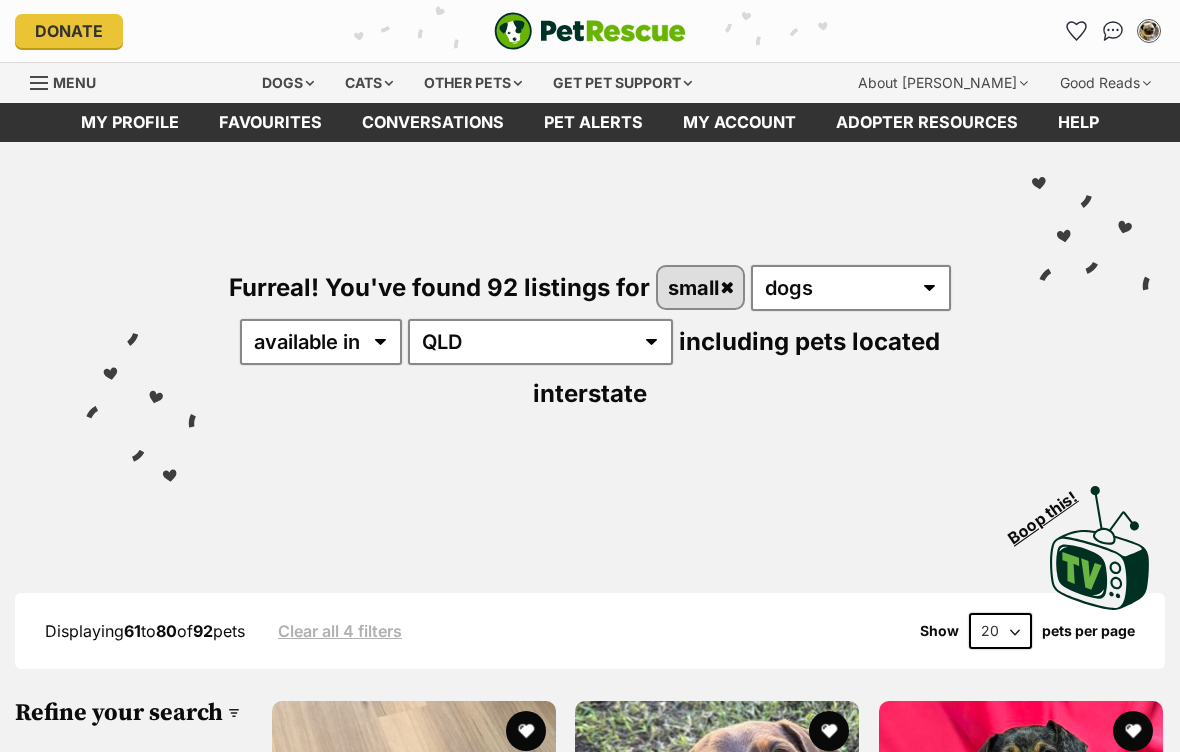 scroll, scrollTop: 0, scrollLeft: 0, axis: both 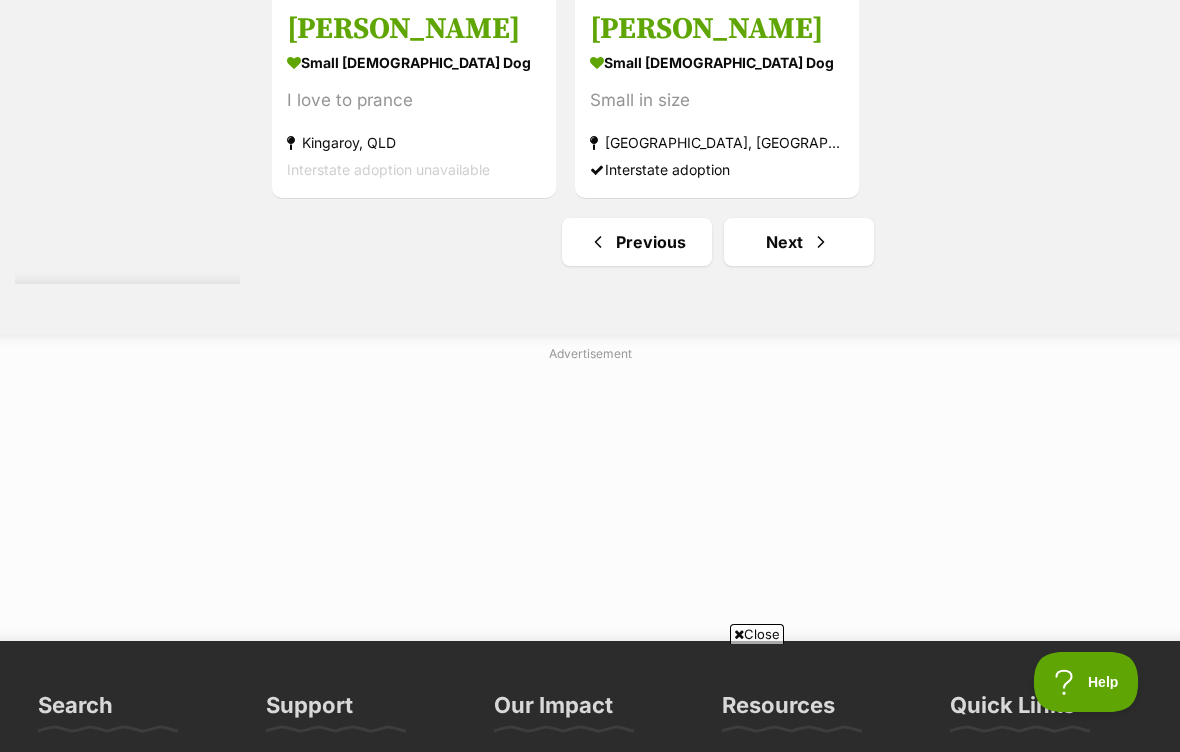 click on "Previous" at bounding box center [637, 242] 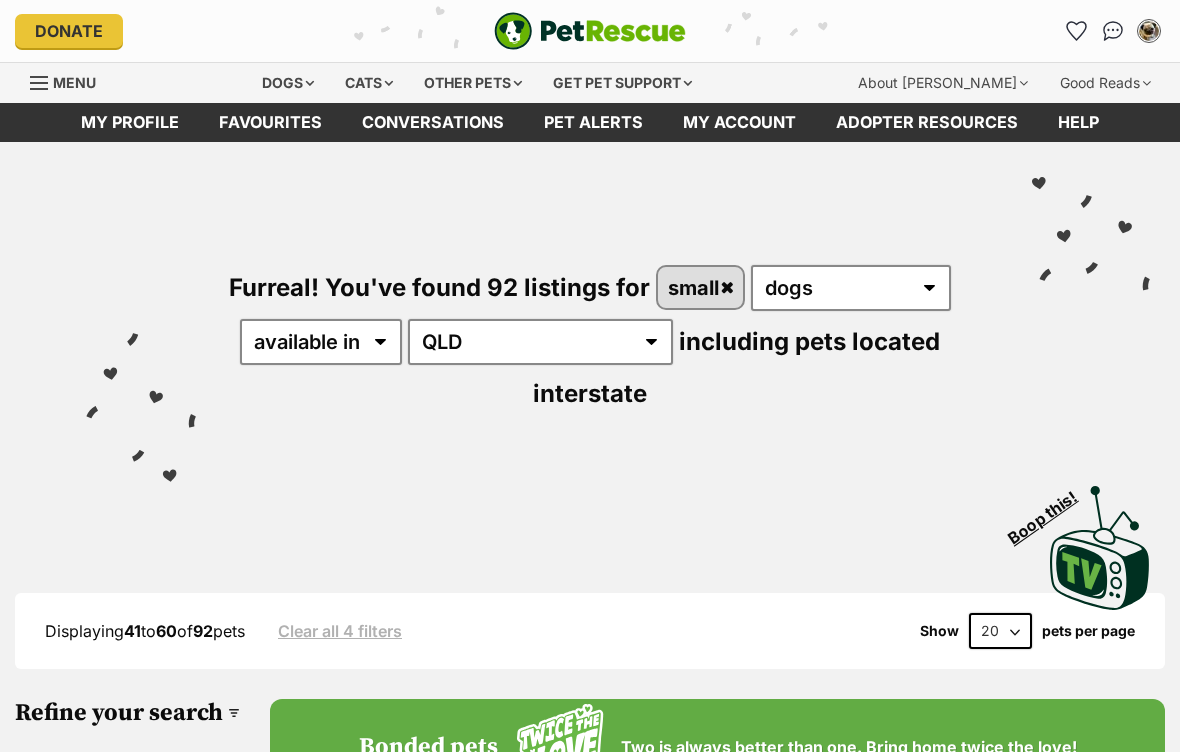 scroll, scrollTop: 0, scrollLeft: 0, axis: both 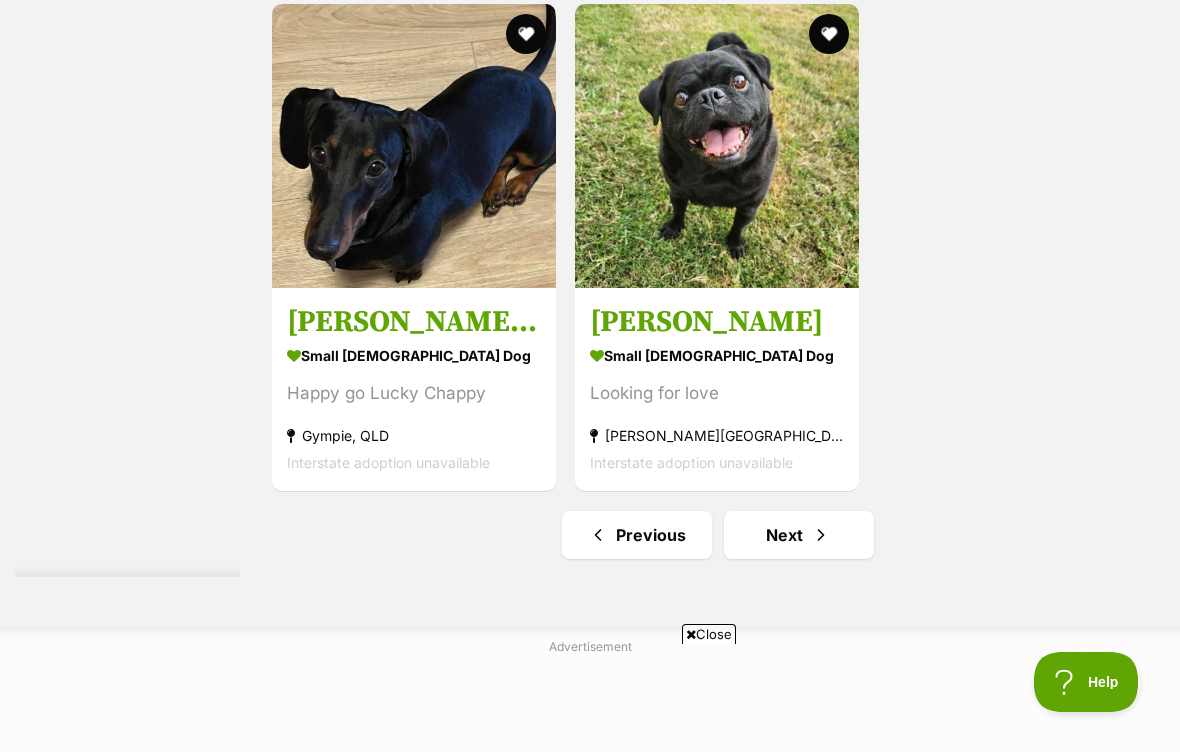 click on "Previous" at bounding box center (637, 535) 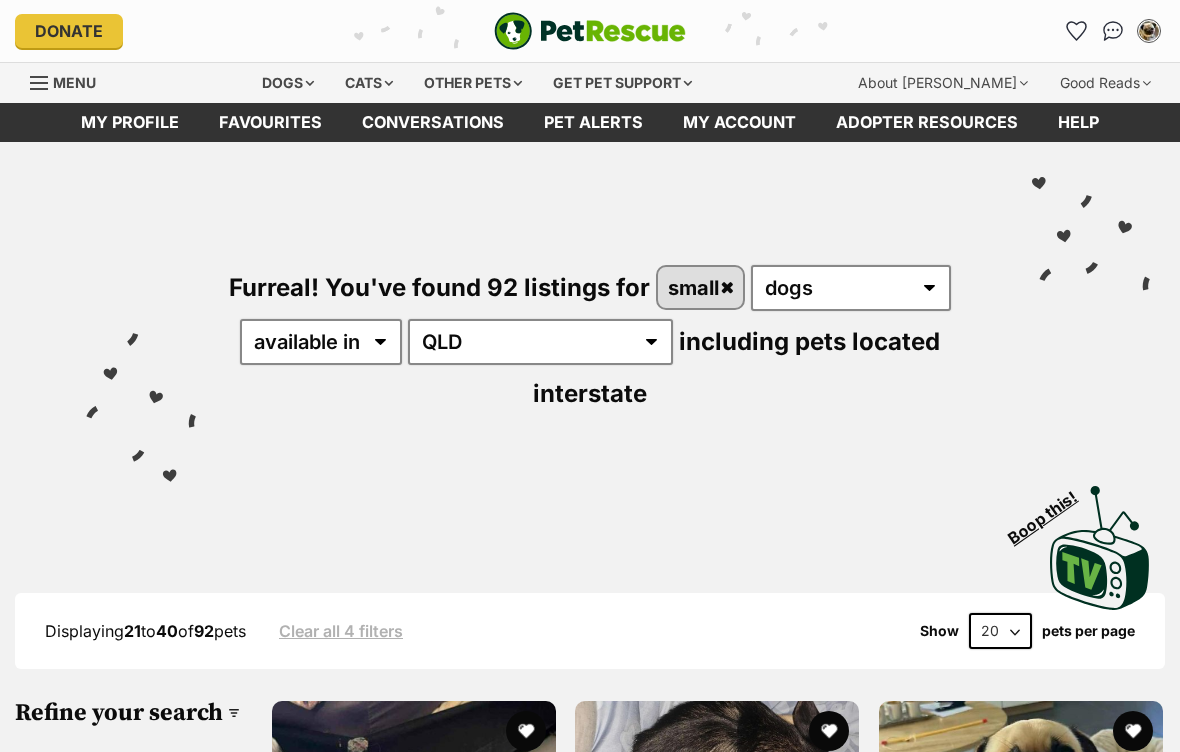 scroll, scrollTop: 0, scrollLeft: 0, axis: both 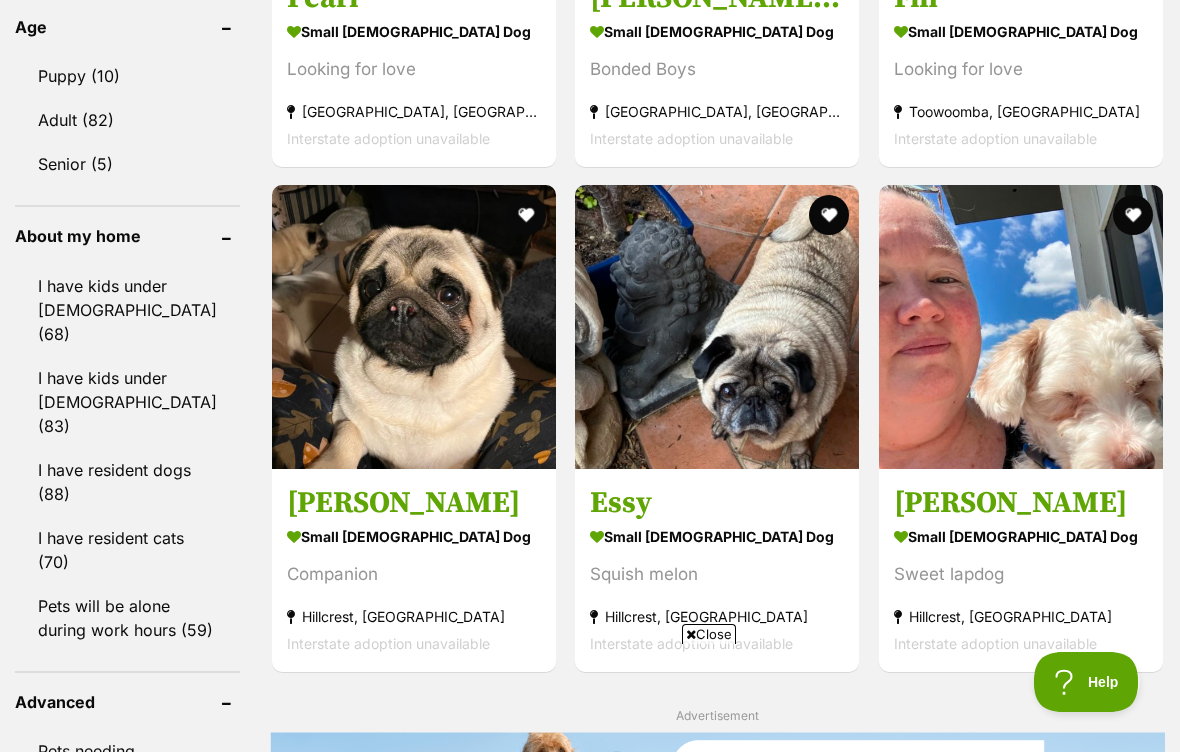 click at bounding box center (526, 215) 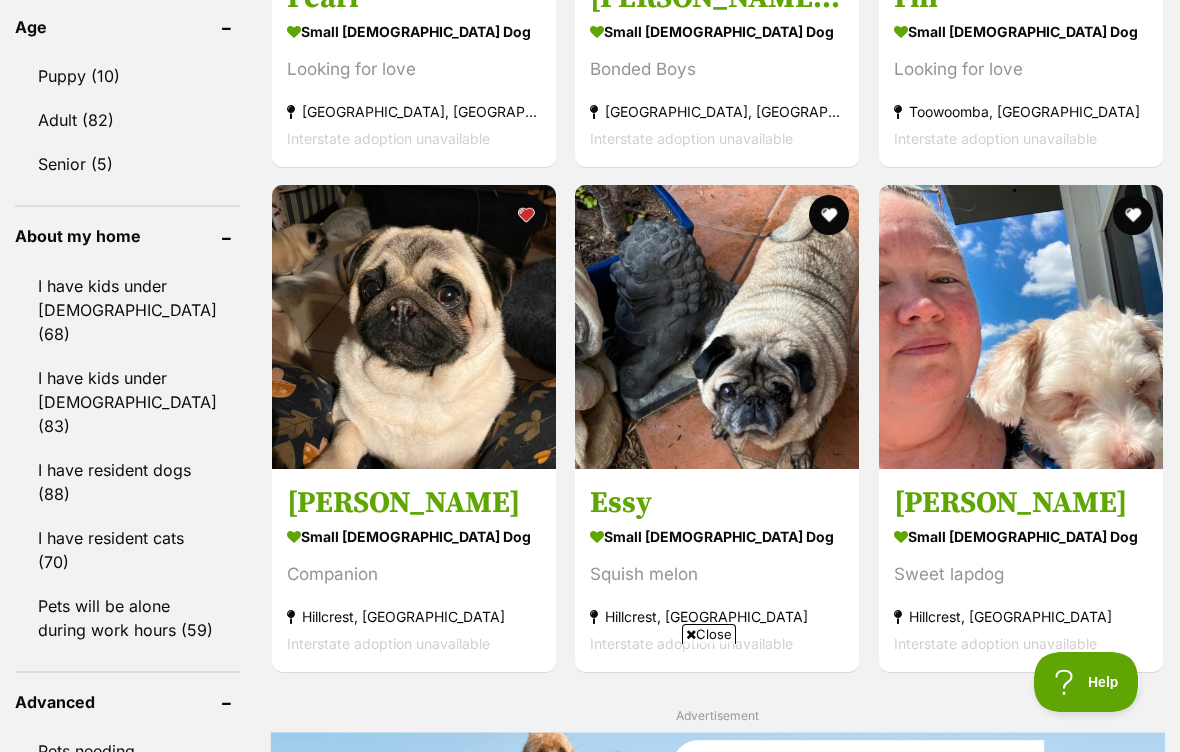 click at bounding box center (414, 327) 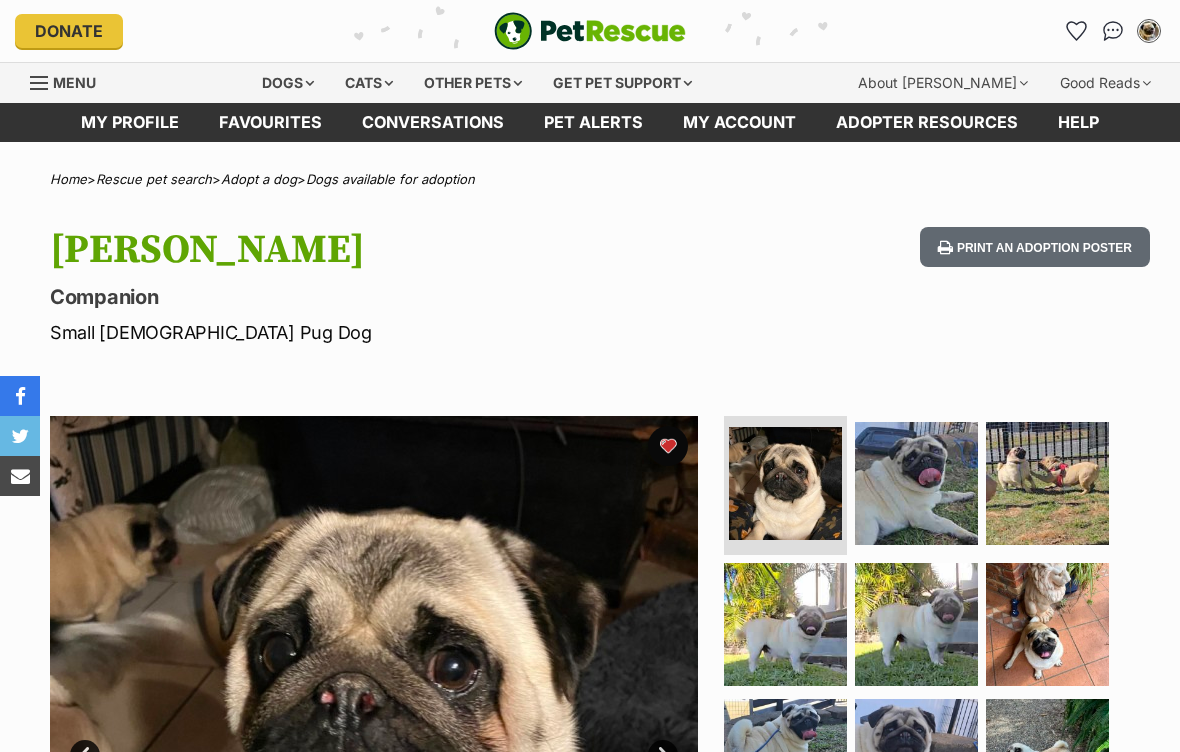scroll, scrollTop: 0, scrollLeft: 0, axis: both 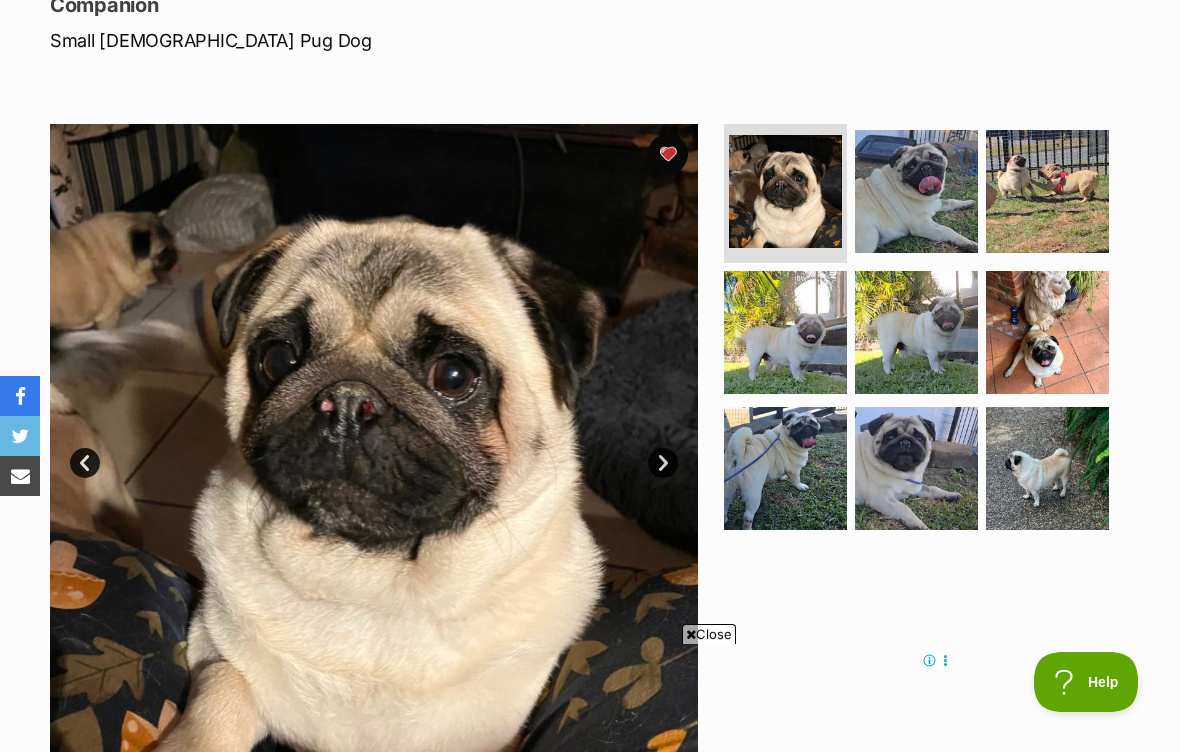 click at bounding box center (916, 468) 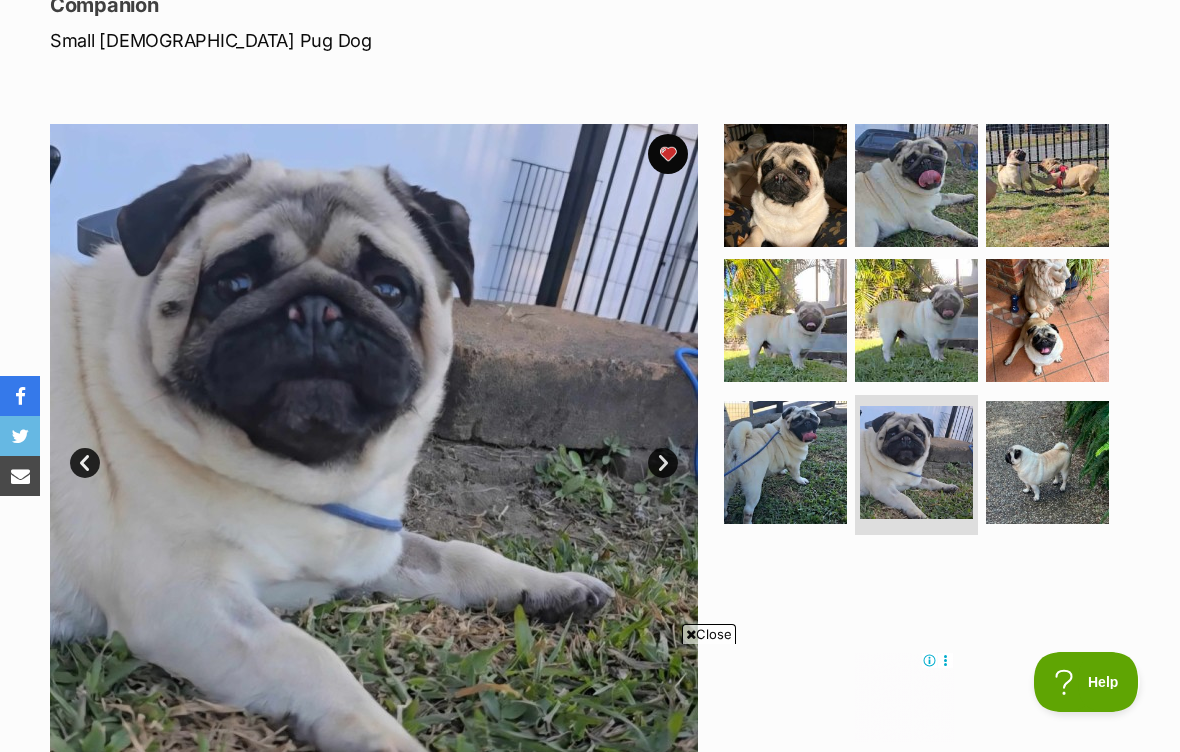 click at bounding box center [785, 462] 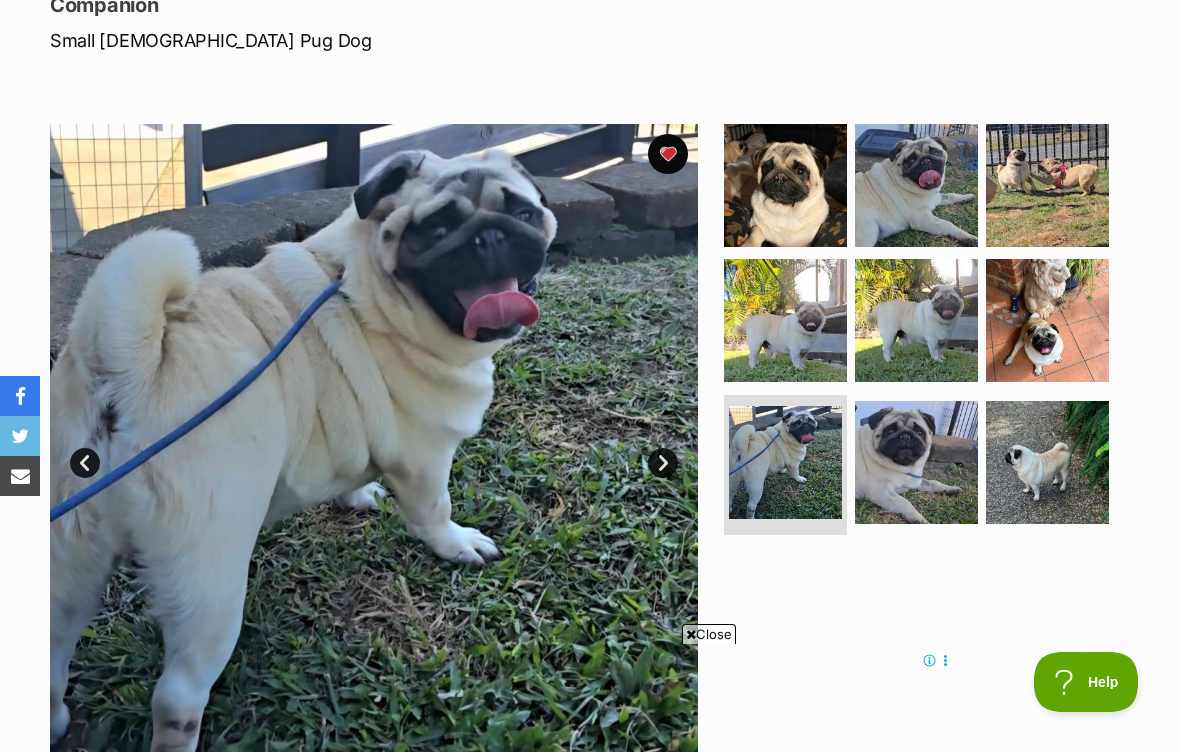 click at bounding box center (785, 320) 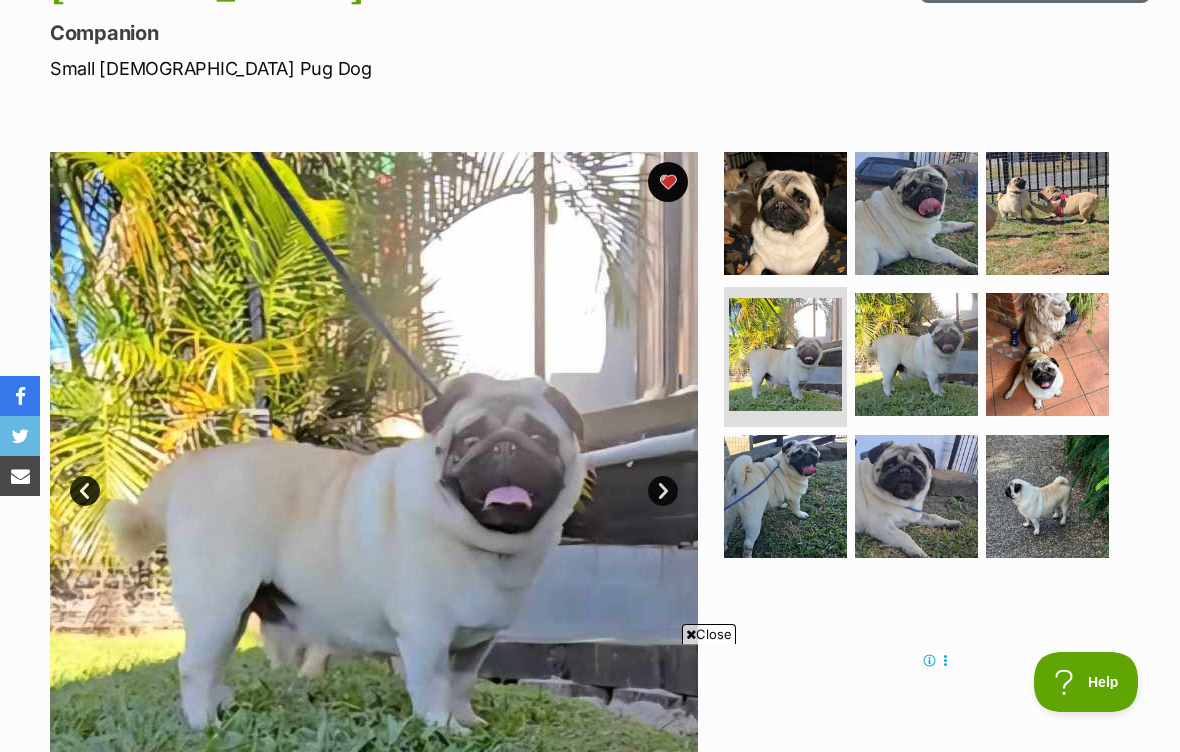 scroll, scrollTop: 255, scrollLeft: 0, axis: vertical 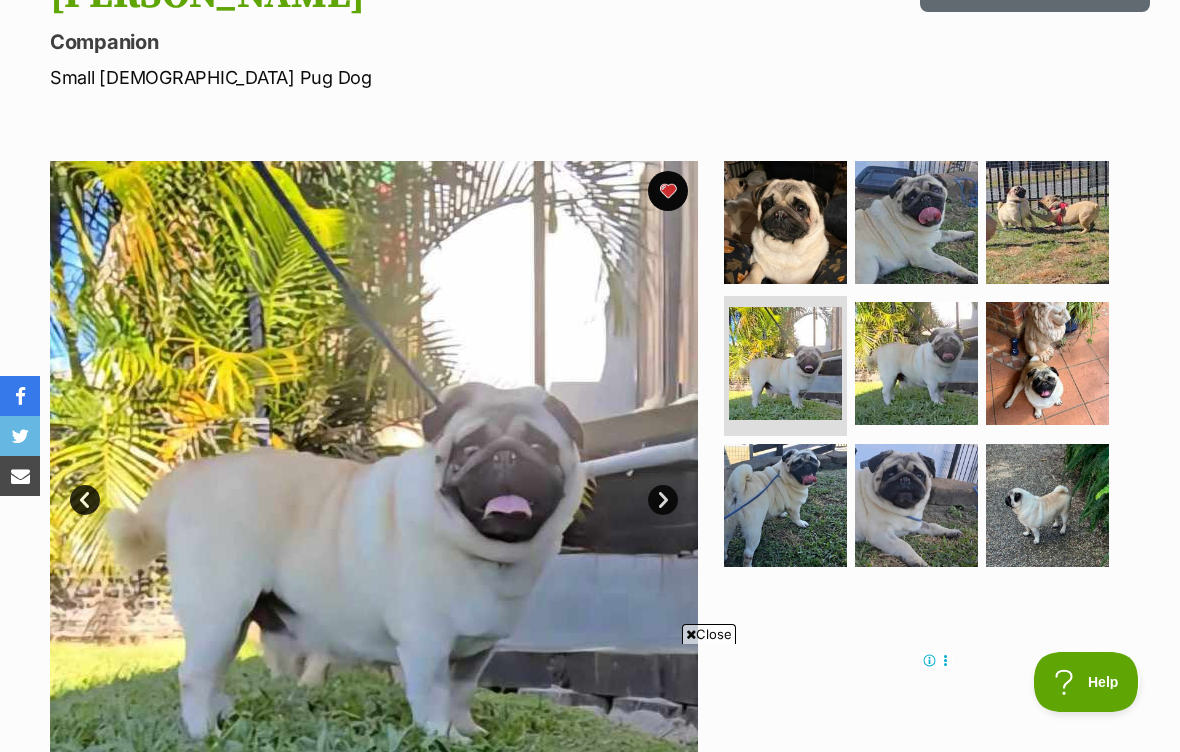 click at bounding box center (1047, 222) 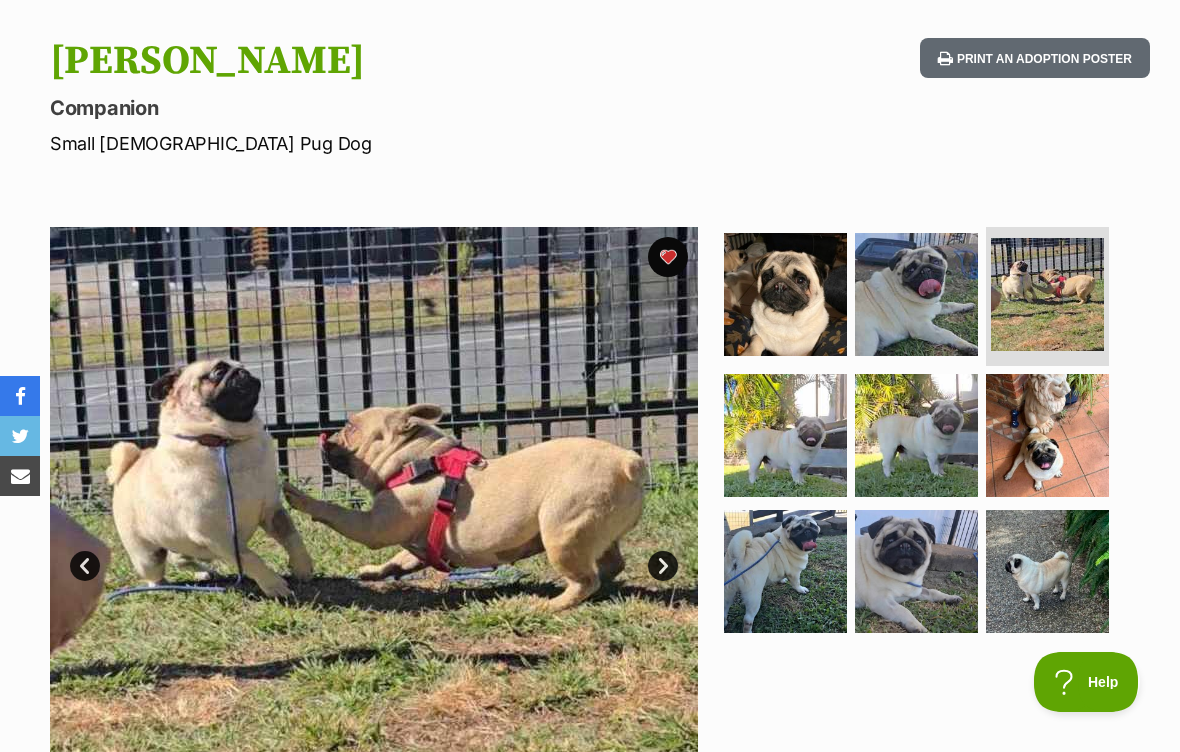 scroll, scrollTop: 0, scrollLeft: 0, axis: both 